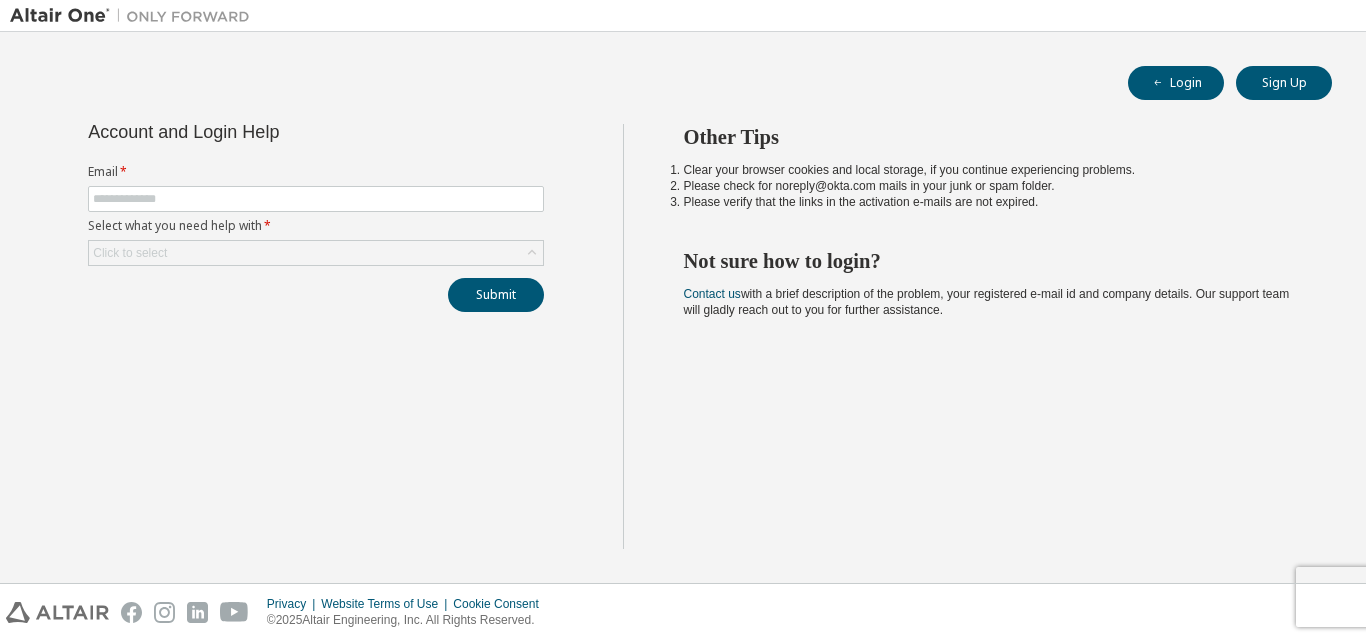 scroll, scrollTop: 0, scrollLeft: 0, axis: both 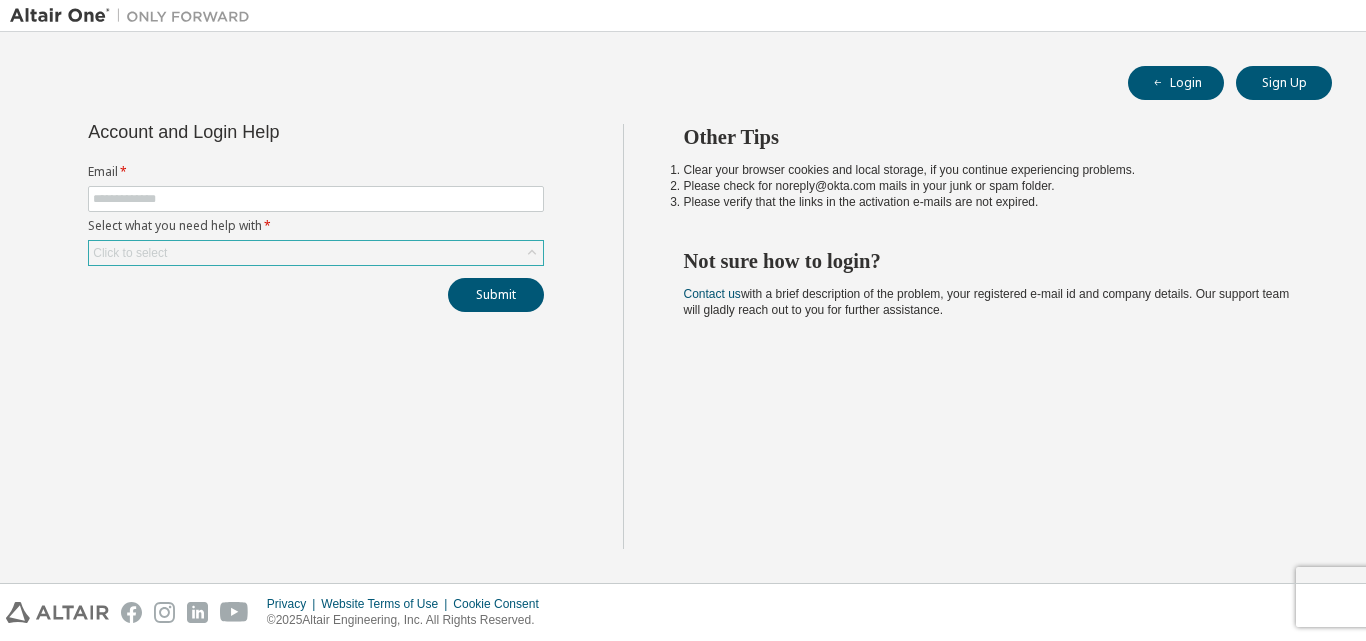 click on "Click to select" at bounding box center [316, 253] 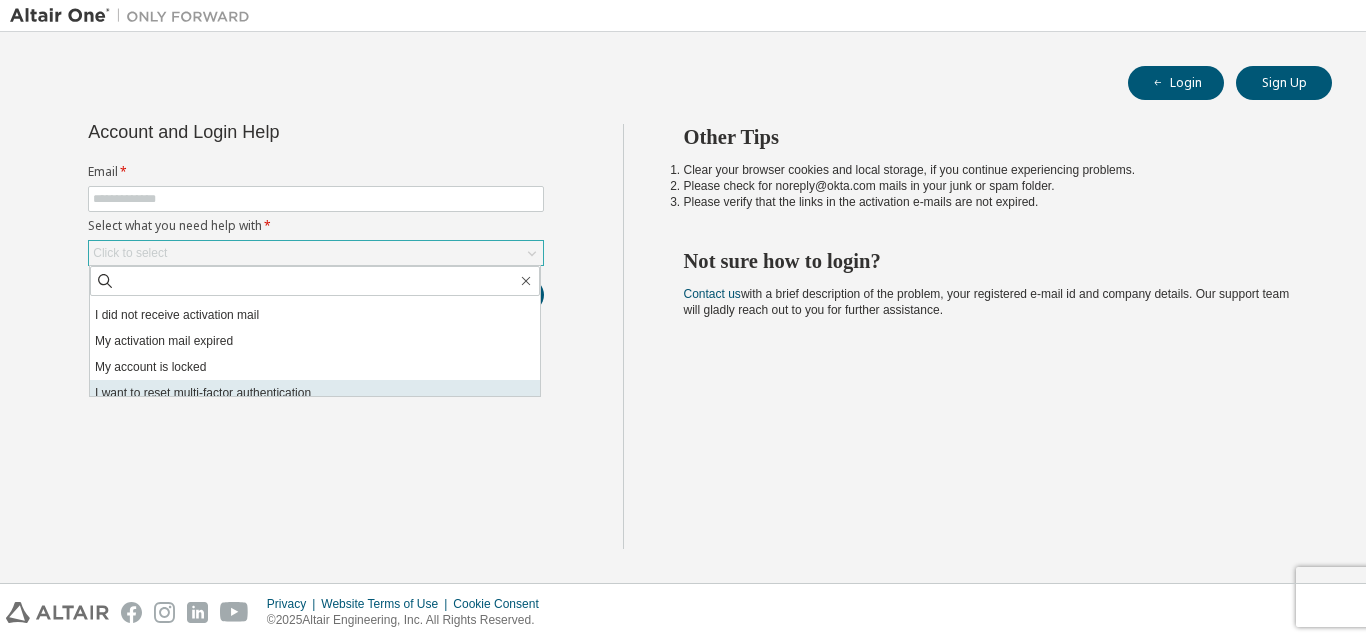 scroll, scrollTop: 0, scrollLeft: 0, axis: both 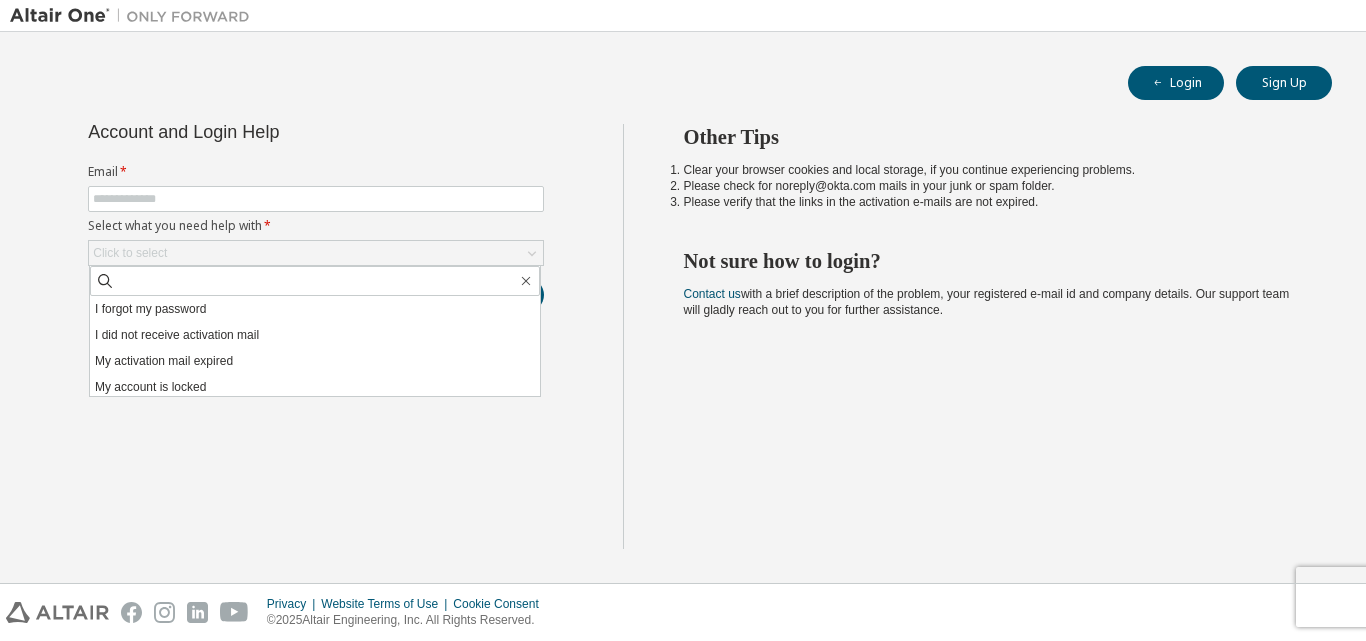 click on "Login Sign Up Account and Login Help Email * Select what you need help with * Click to select I forgot my password I did not receive activation mail My activation mail expired My account is locked I want to reset multi-factor authentication I don't know but can't login Submit Other Tips Clear your browser cookies and local storage, if you continue experiencing problems. Please check for [EMAIL] mails in your junk or spam folder. Please verify that the links in the activation e-mails are not expired. Not sure how to login? Contact us  with a brief description of the problem, your registered [EMAIL] and company details. Our support team will gladly reach out to you for further assistance." at bounding box center (683, 307) 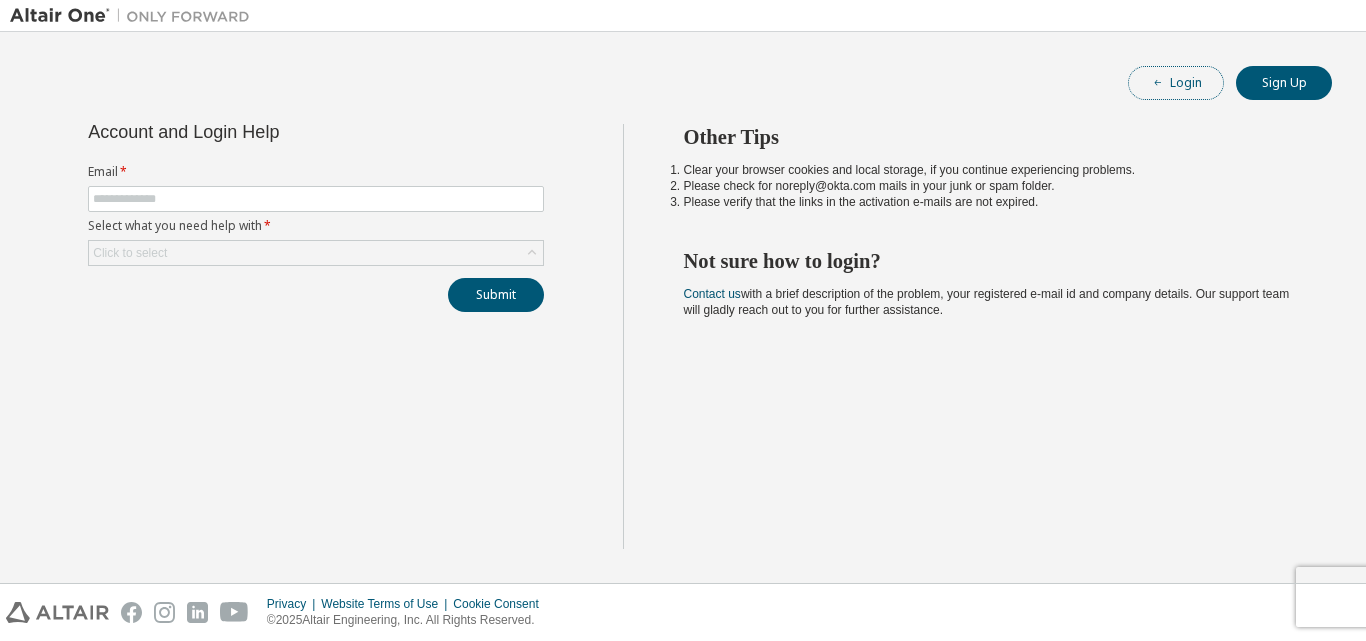 click on "Login" at bounding box center [1176, 83] 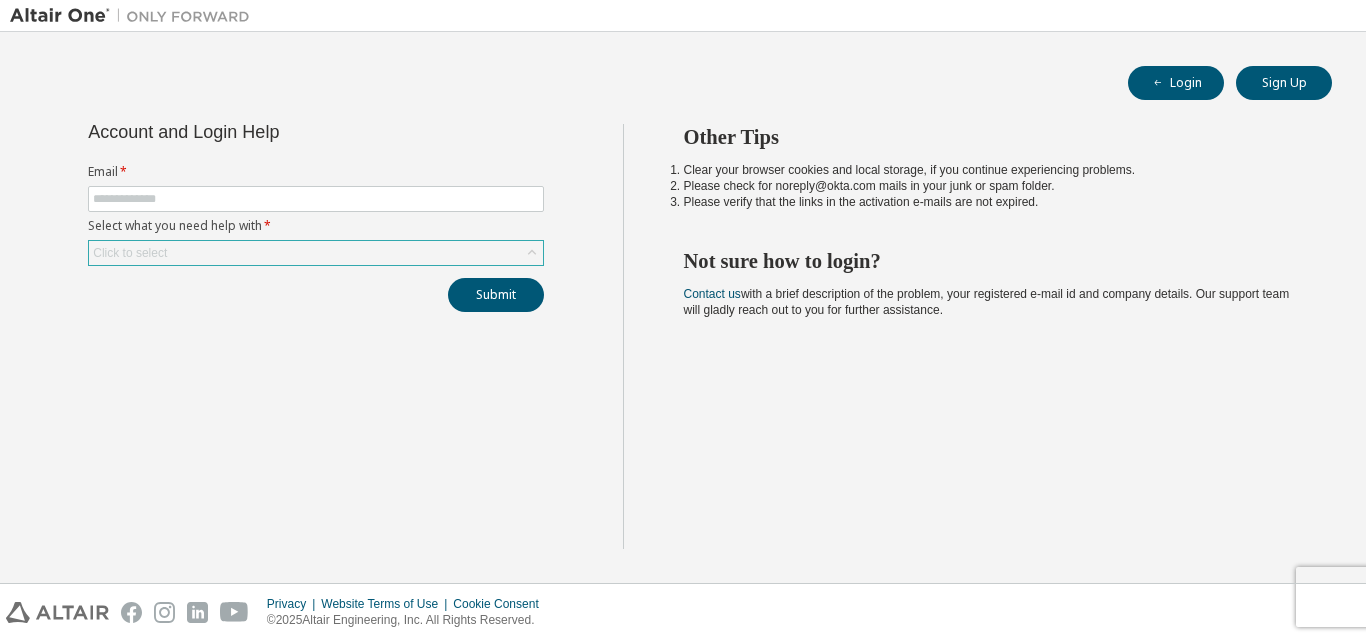 scroll, scrollTop: 0, scrollLeft: 0, axis: both 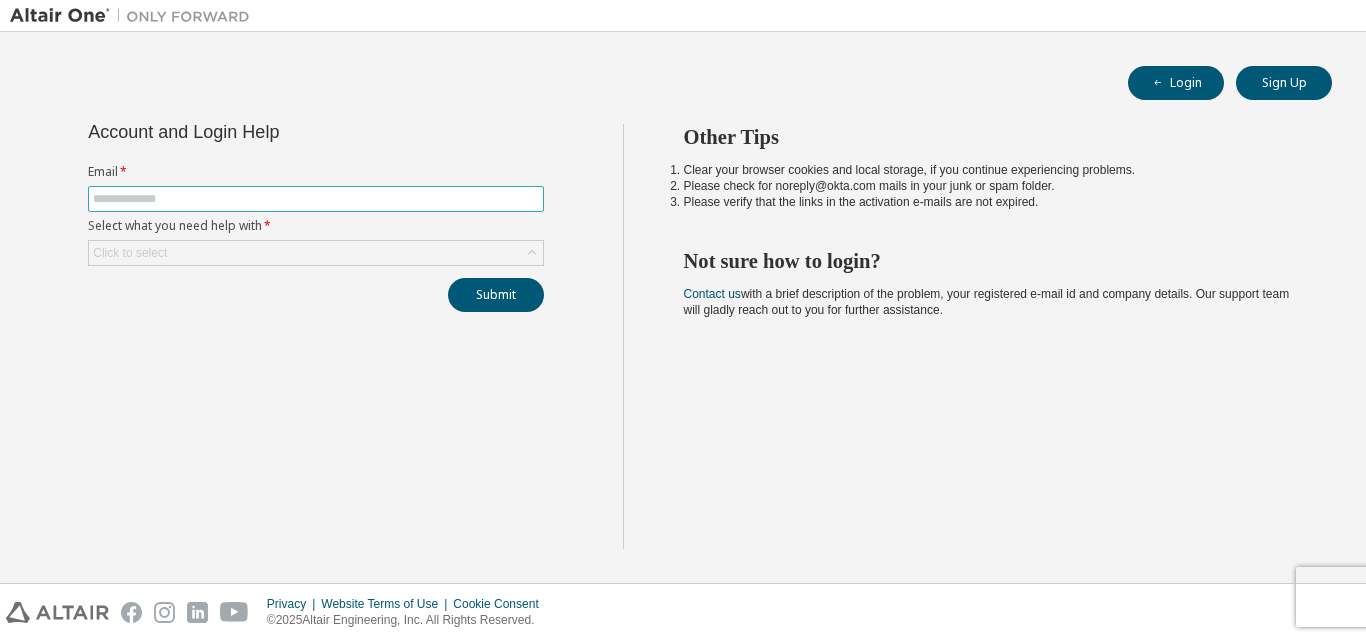 click at bounding box center [316, 199] 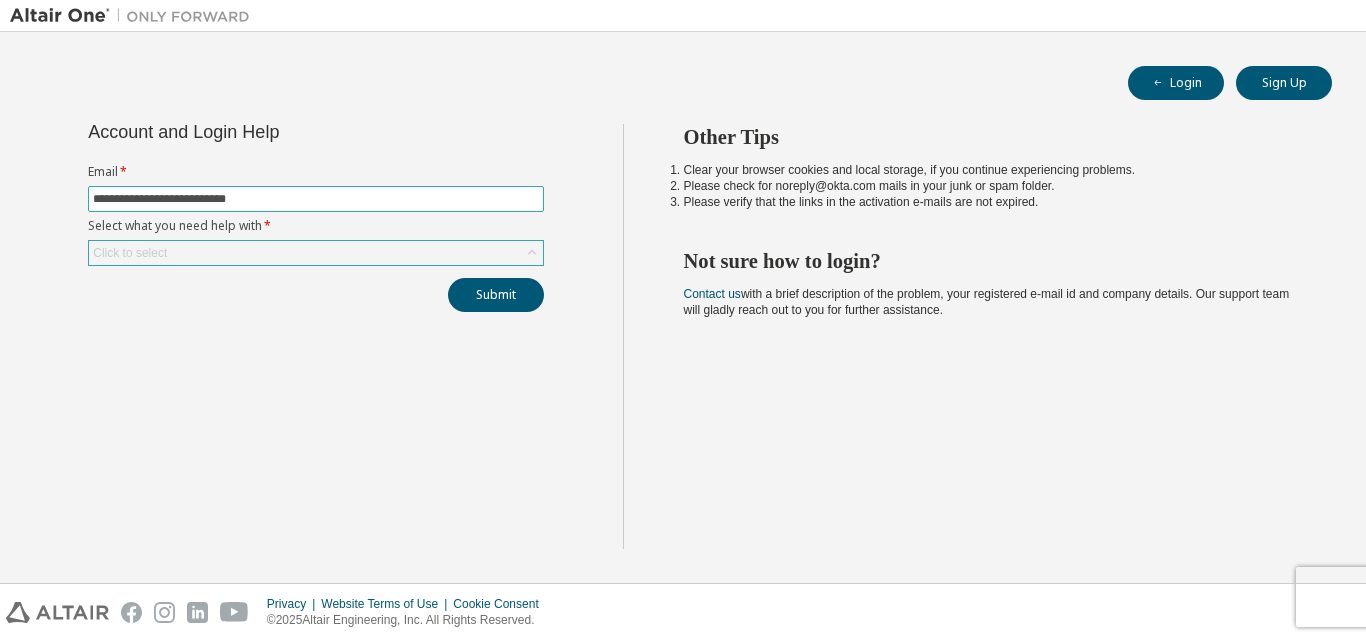 type on "**********" 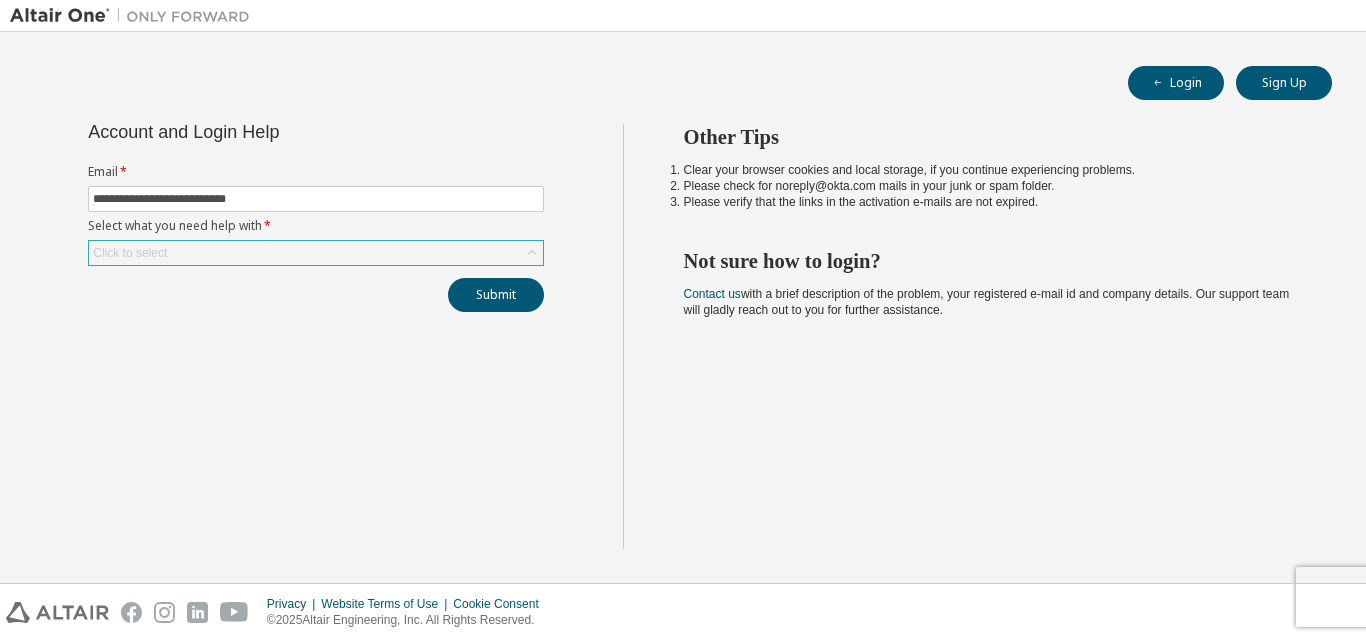 click on "Click to select" at bounding box center (316, 253) 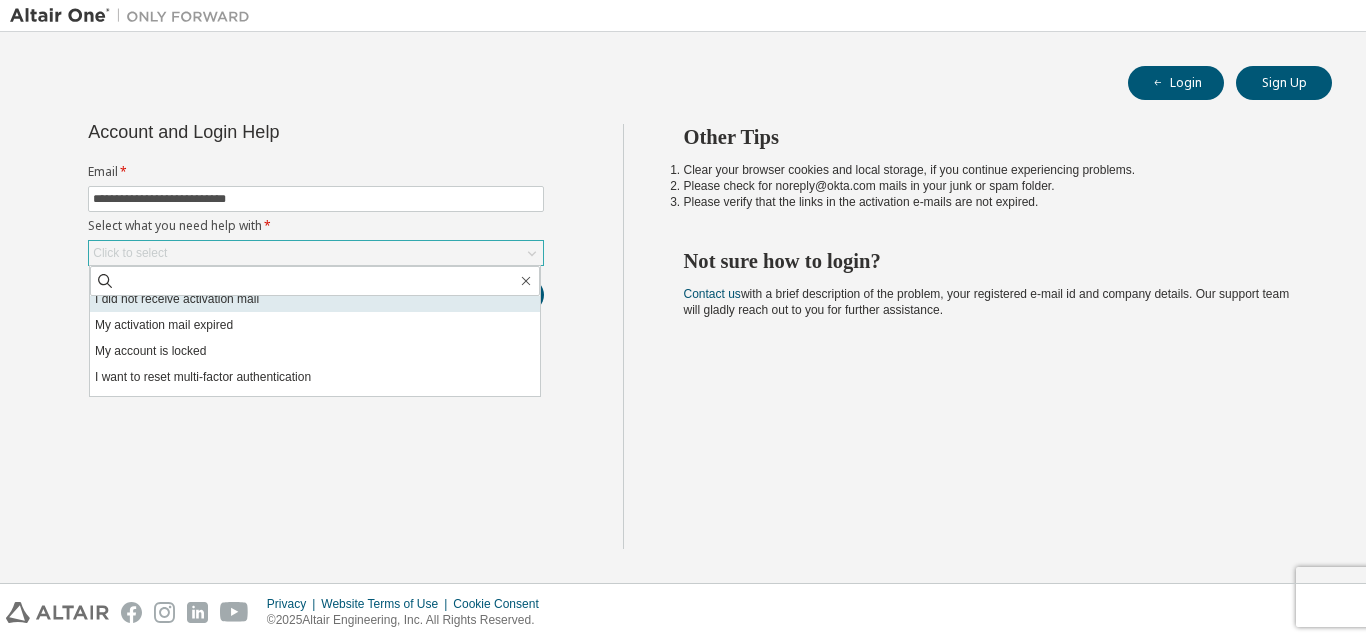 scroll, scrollTop: 56, scrollLeft: 0, axis: vertical 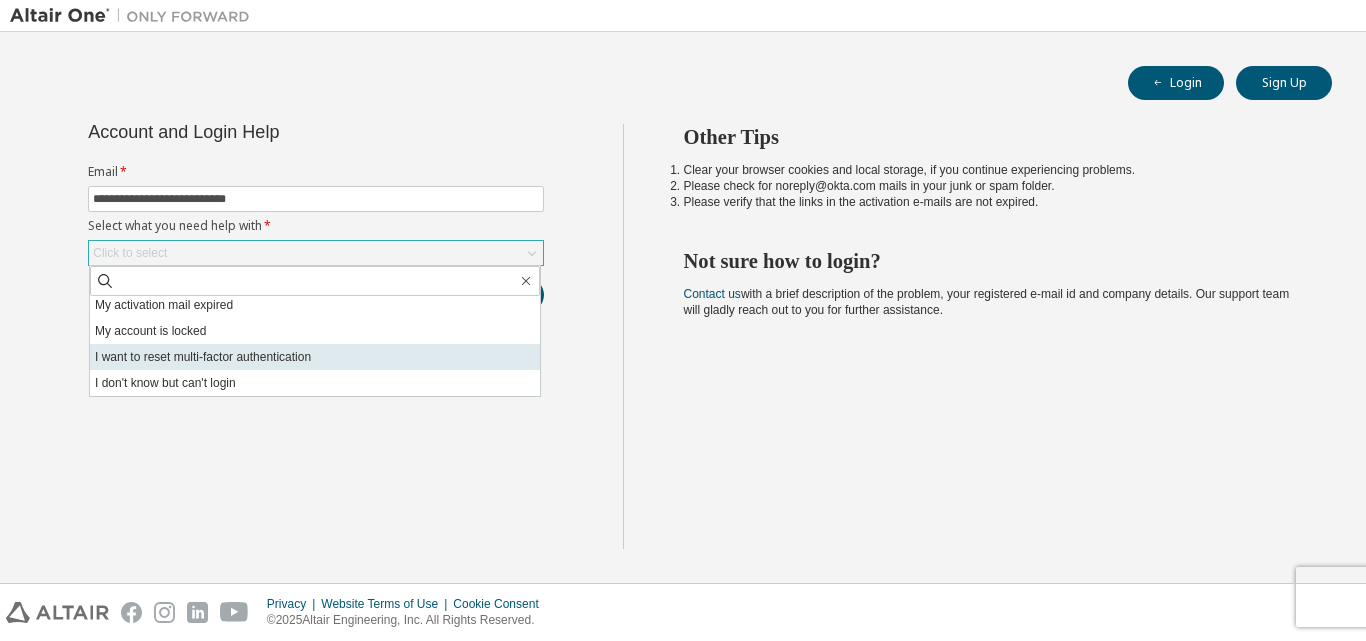 click on "I want to reset multi-factor authentication" at bounding box center (315, 357) 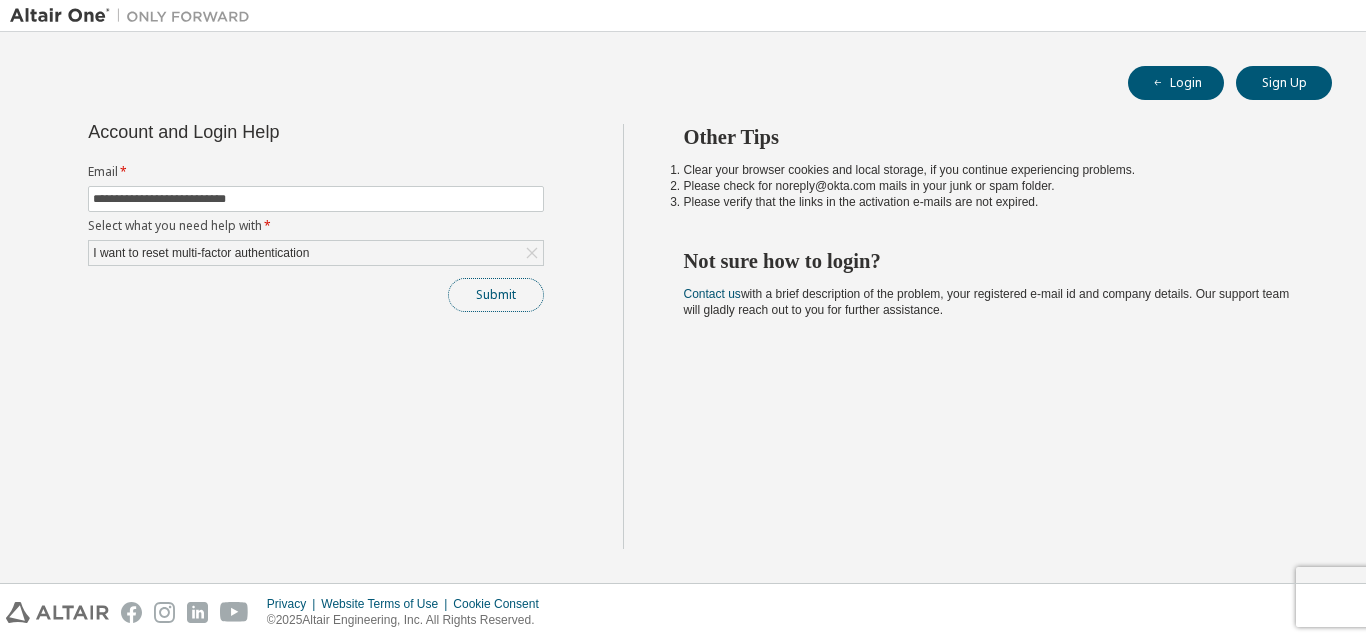 click on "Submit" at bounding box center [496, 295] 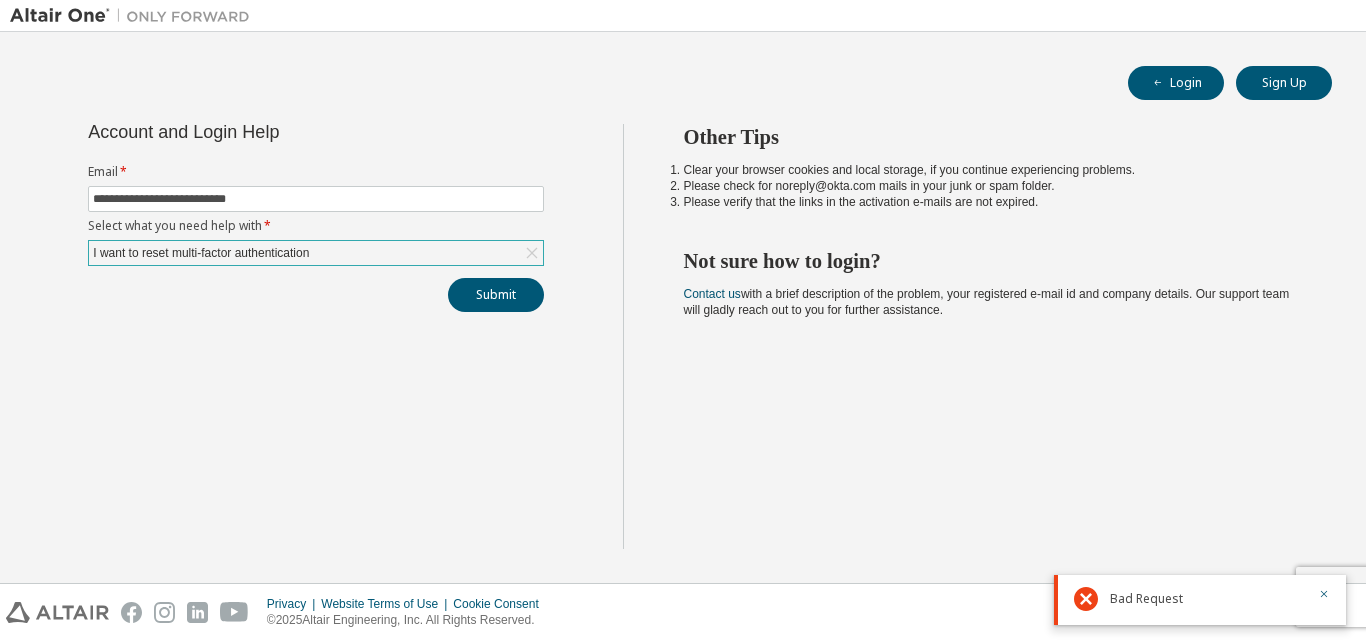 click on "I want to reset multi-factor authentication" at bounding box center [201, 253] 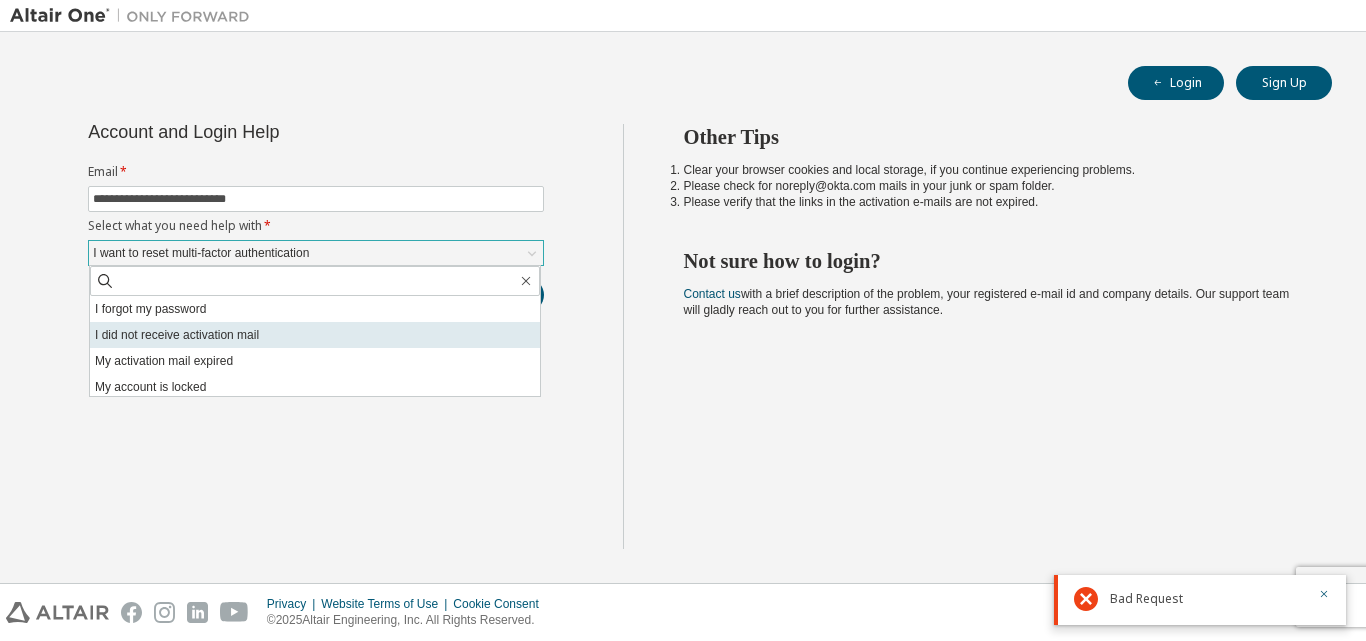 scroll, scrollTop: 56, scrollLeft: 0, axis: vertical 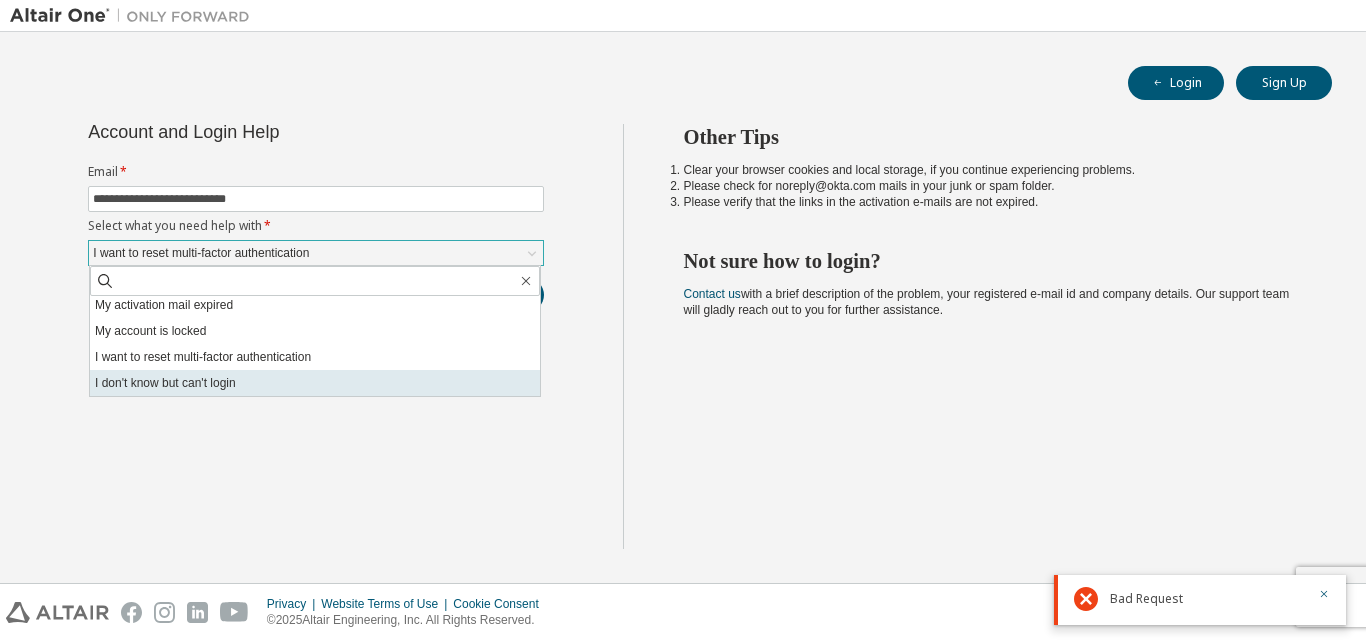 click on "I don't know but can't login" at bounding box center (315, 383) 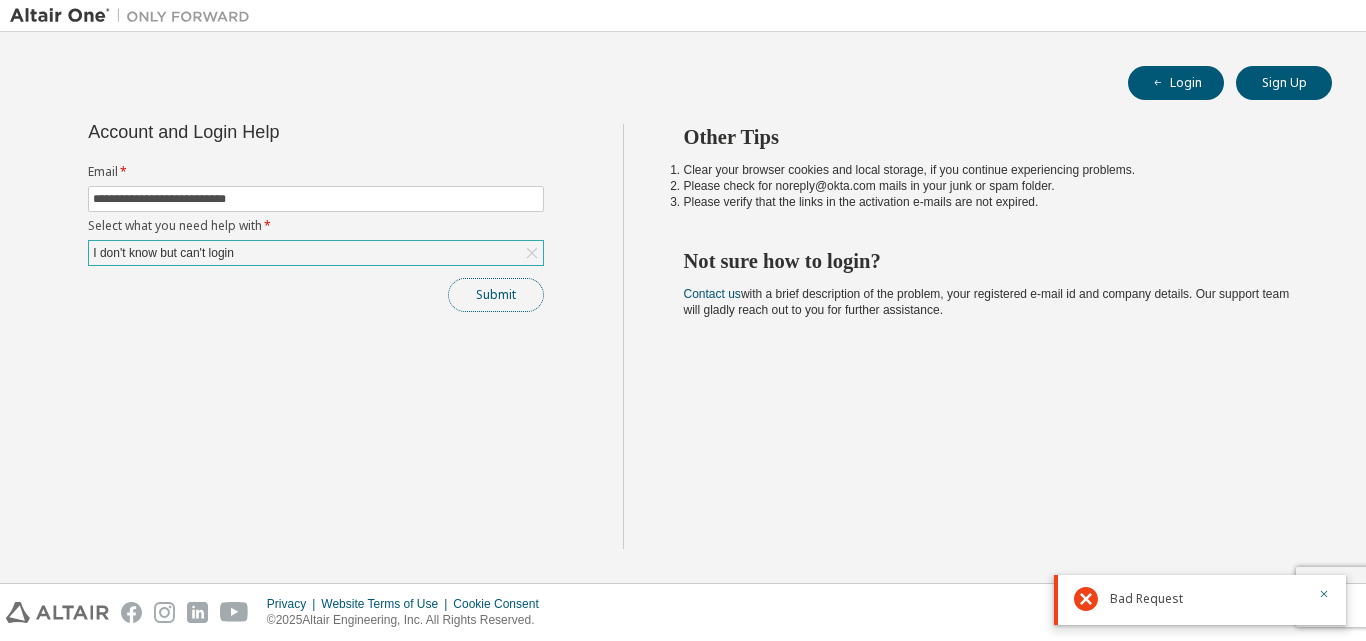 click on "Submit" at bounding box center (496, 295) 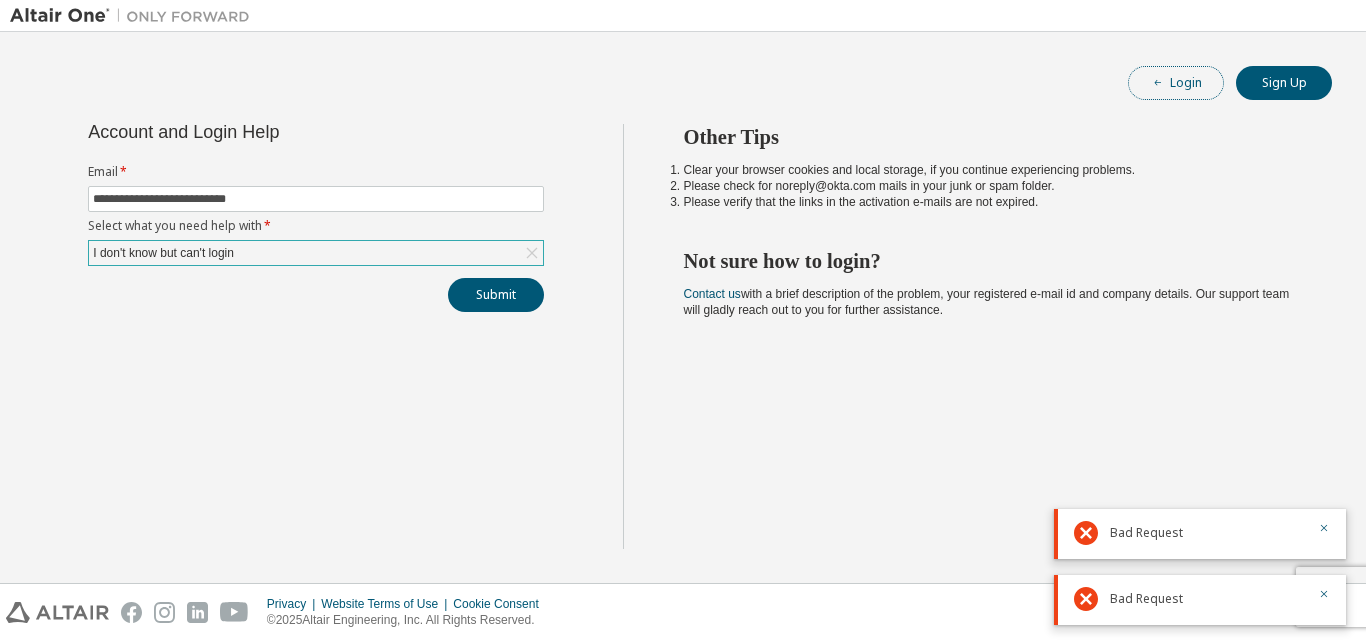 click on "Login" at bounding box center [1176, 83] 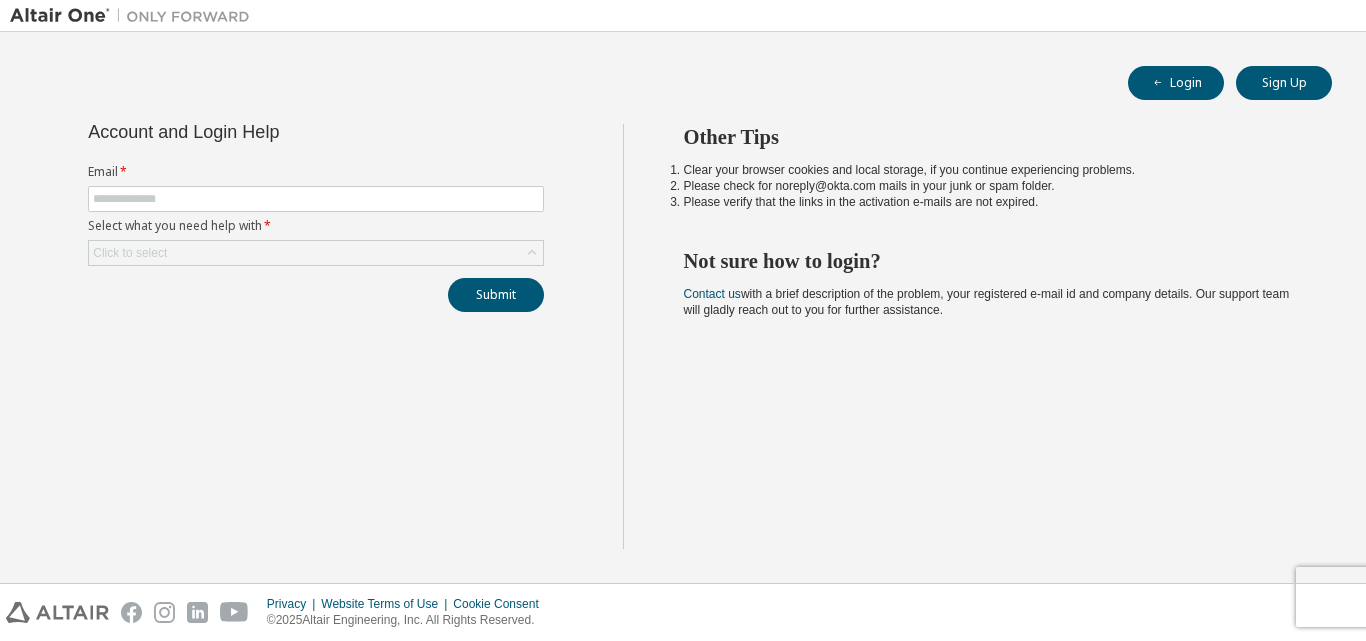 scroll, scrollTop: 0, scrollLeft: 0, axis: both 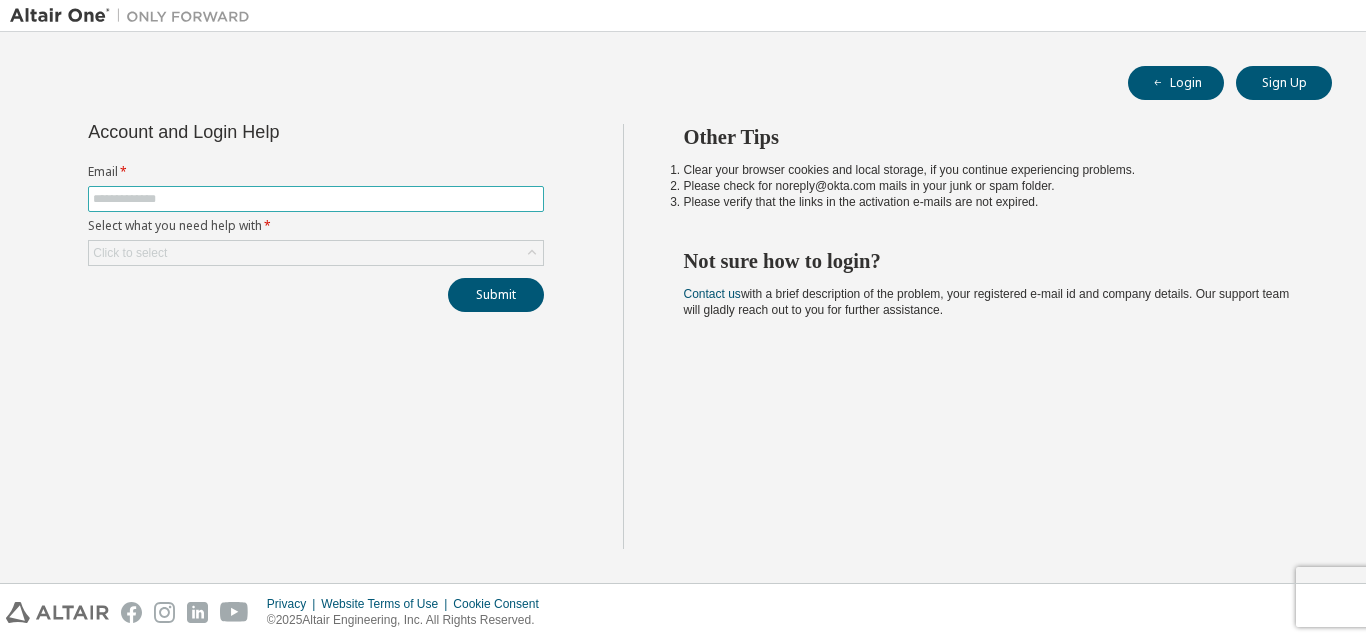 click at bounding box center (316, 199) 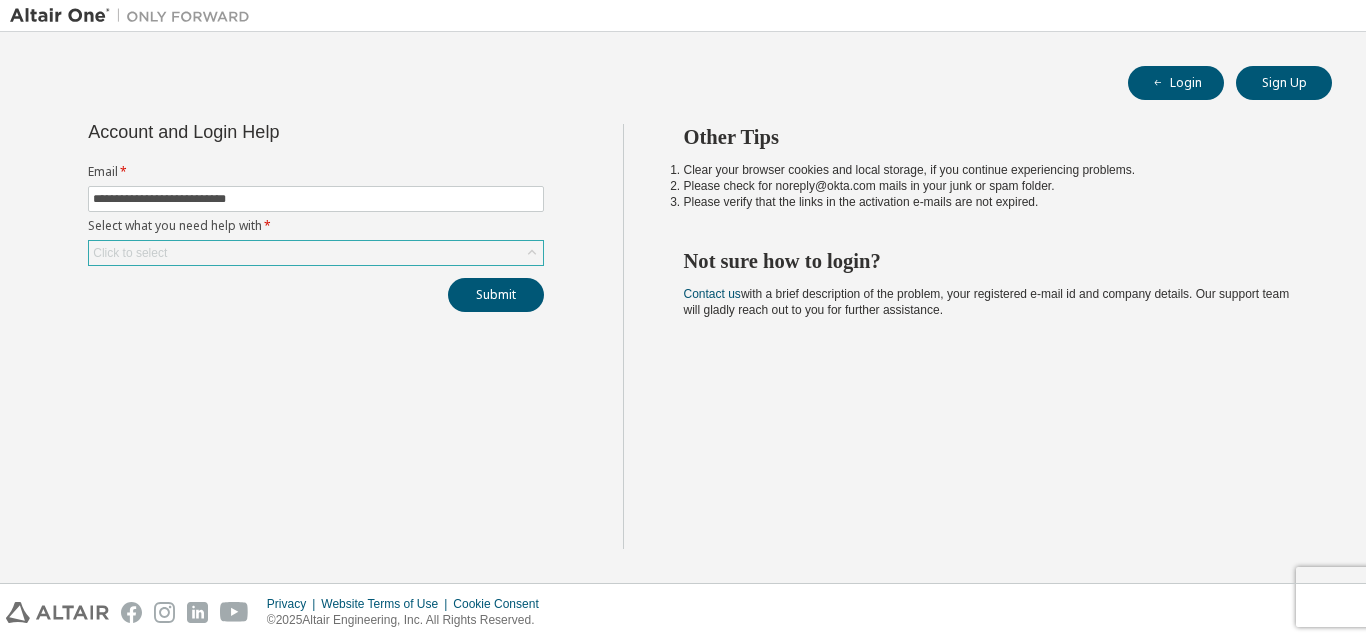 click on "Click to select" at bounding box center (316, 253) 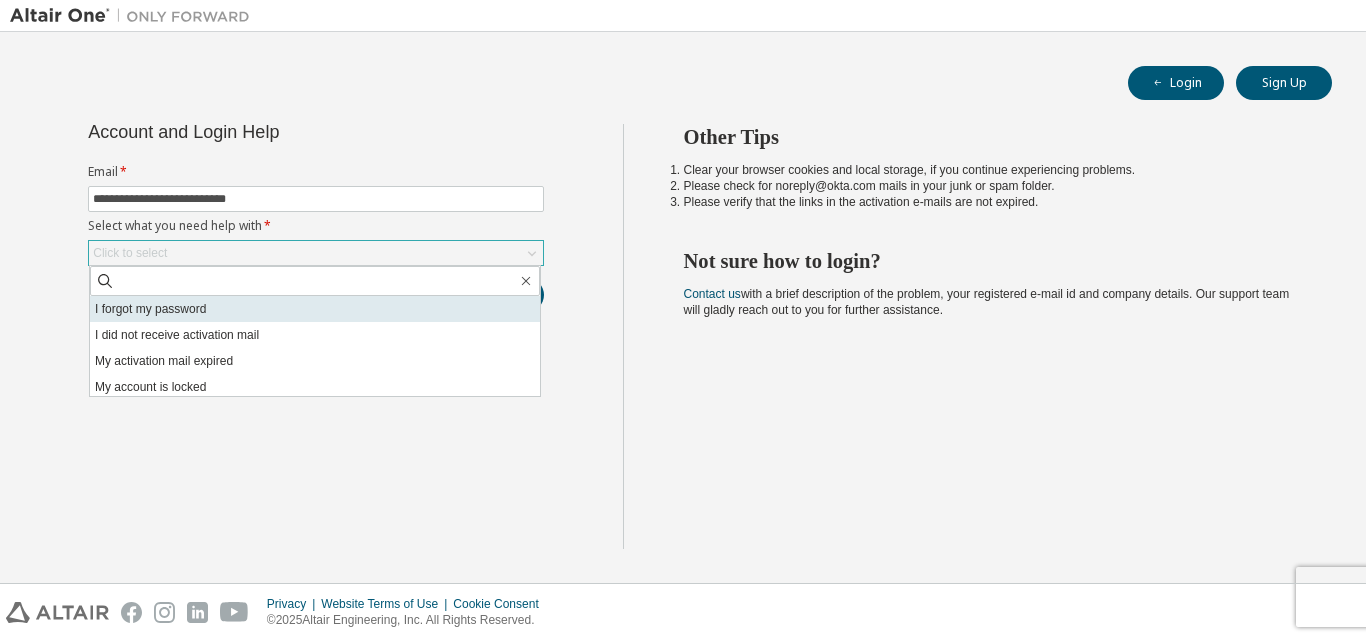 click on "I forgot my password" at bounding box center [315, 309] 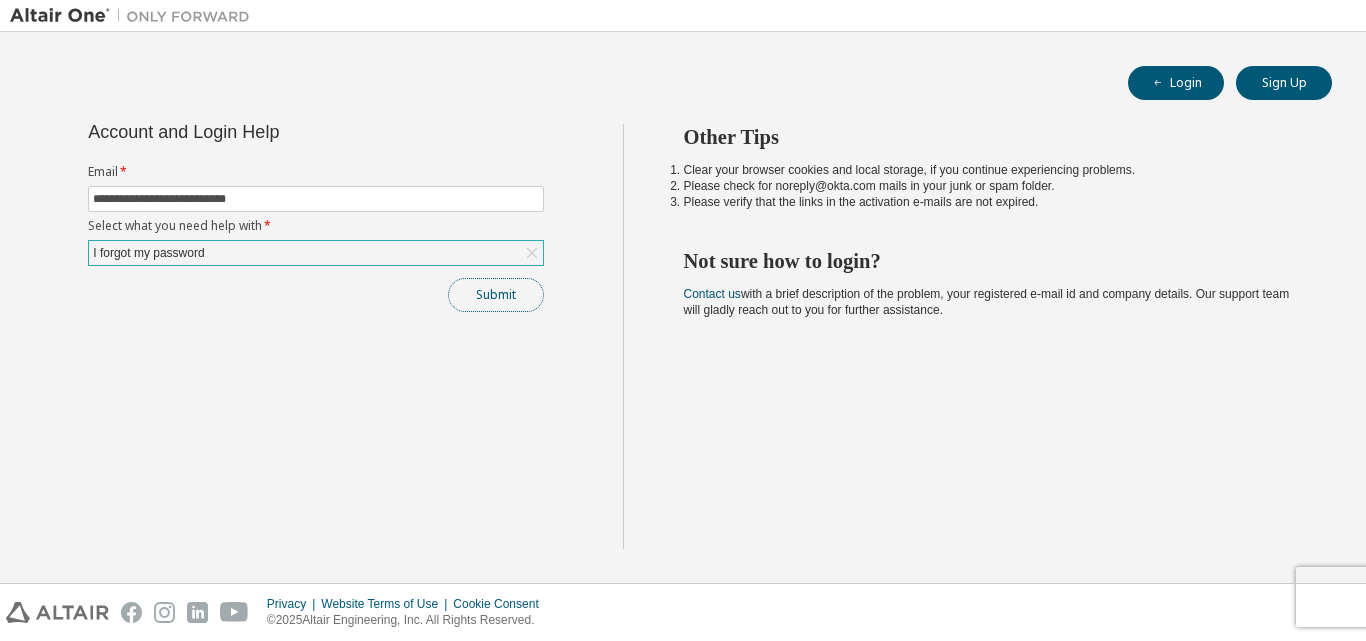 click on "Submit" at bounding box center [496, 295] 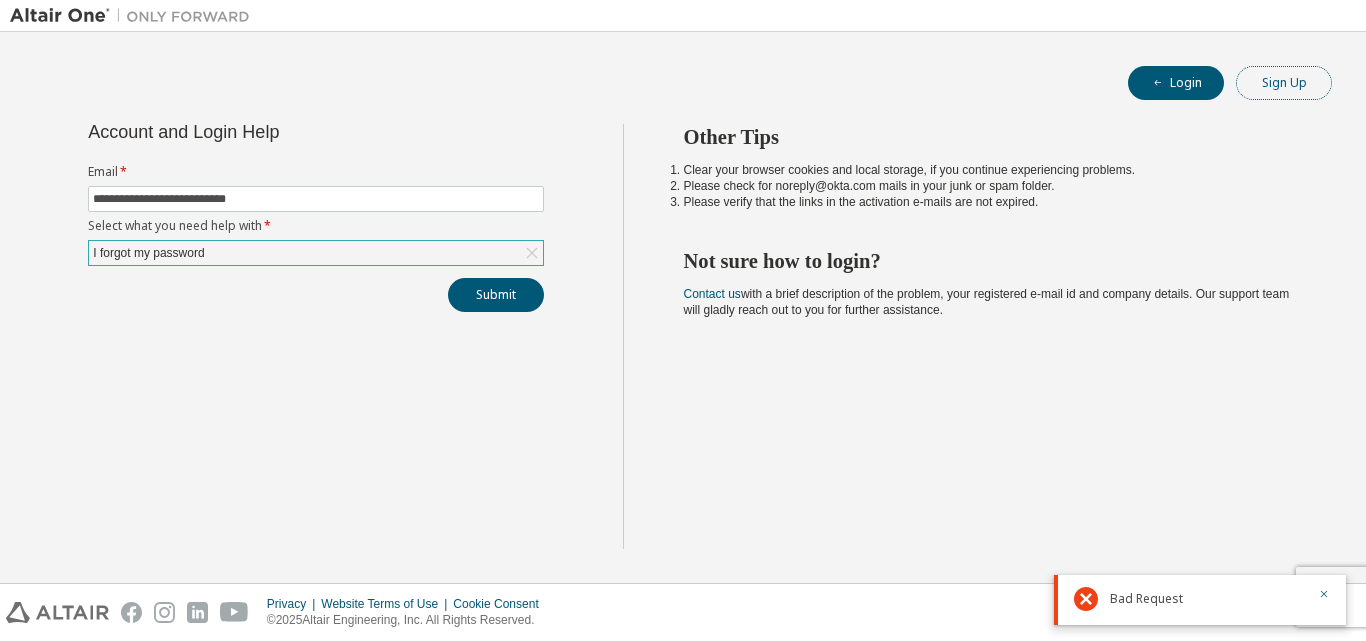 click on "Sign Up" at bounding box center [1284, 83] 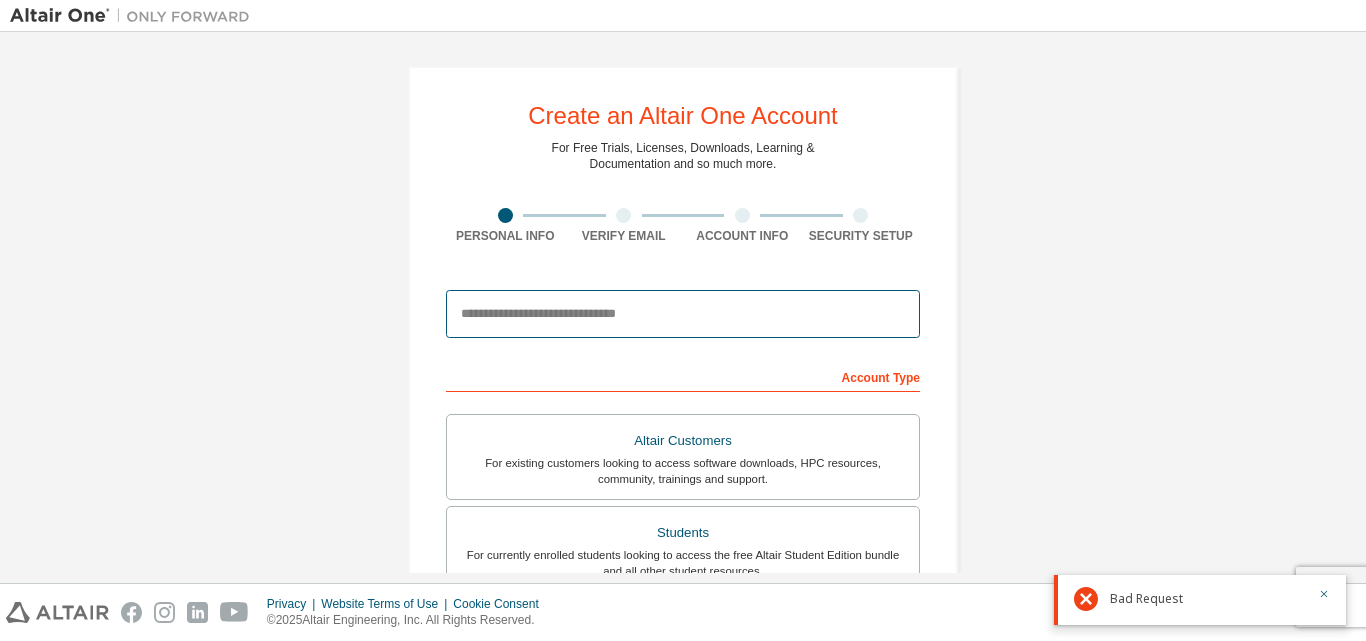 click at bounding box center (683, 314) 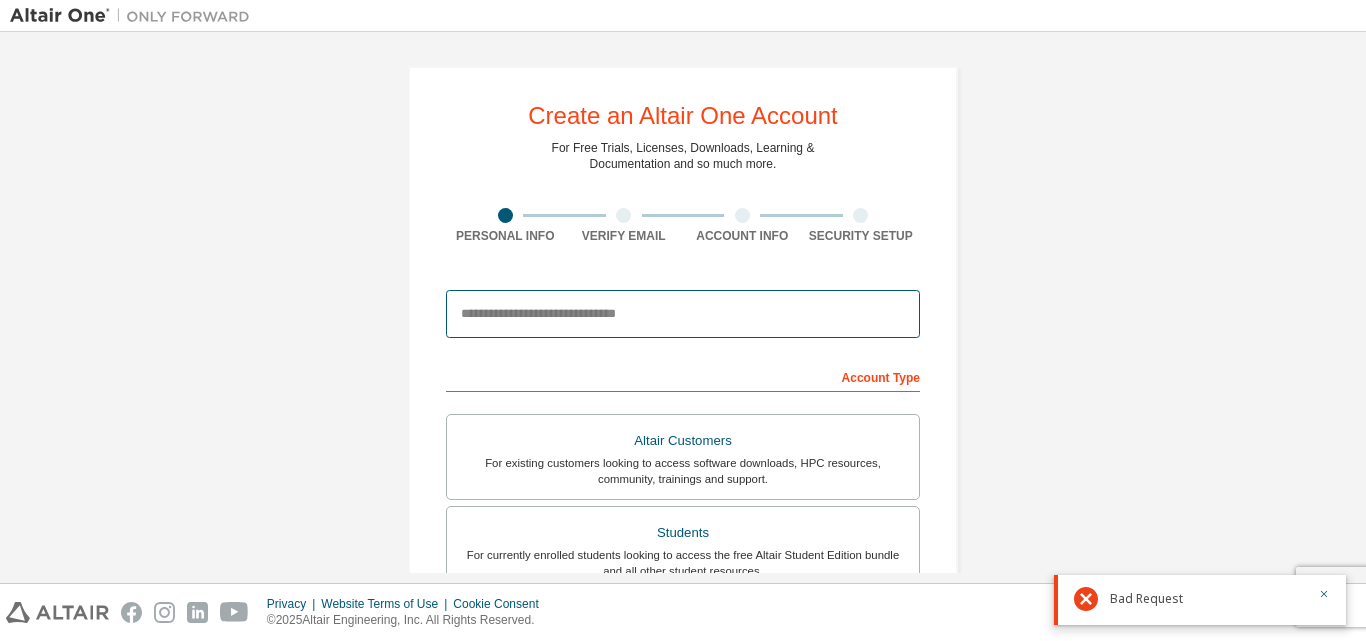 type on "**********" 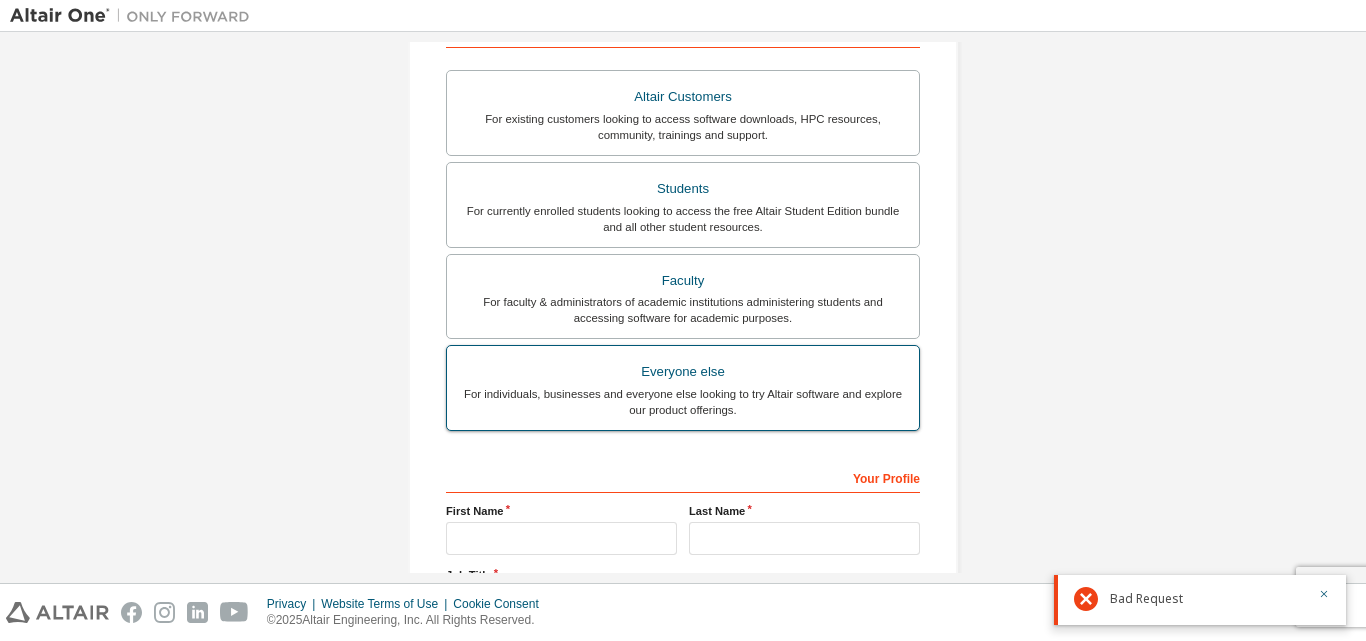 scroll, scrollTop: 300, scrollLeft: 0, axis: vertical 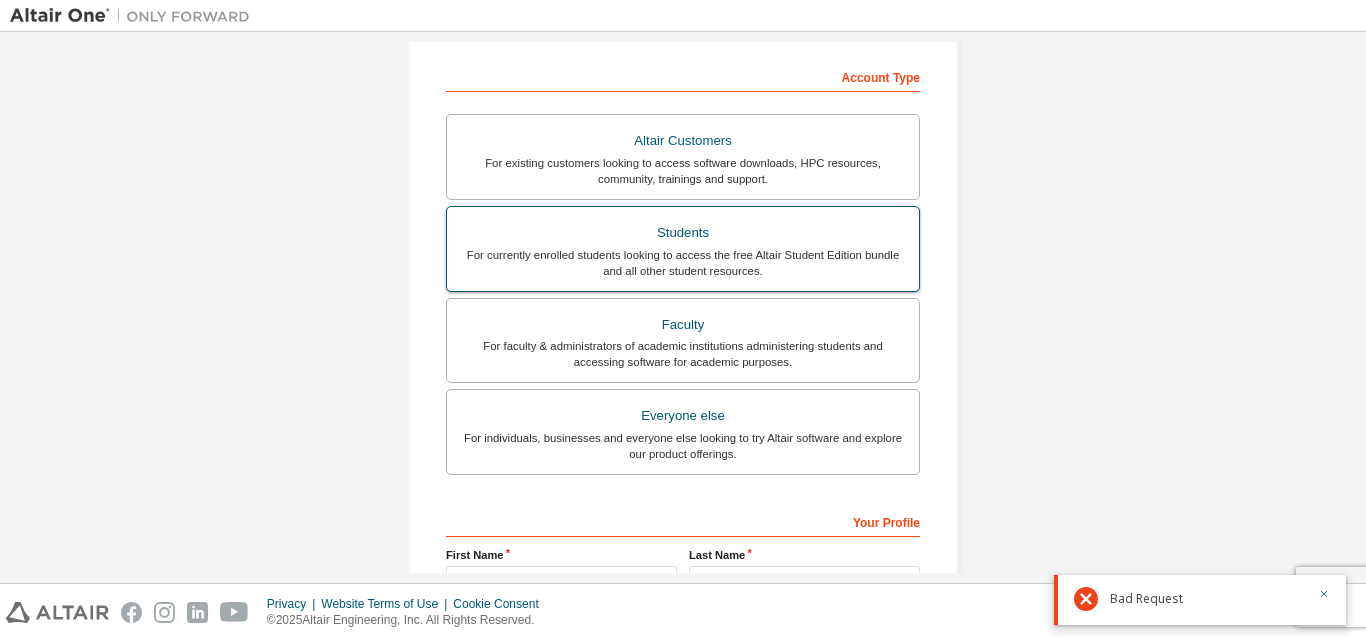 click on "For currently enrolled students looking to access the free Altair Student Edition bundle and all other student resources." at bounding box center (683, 263) 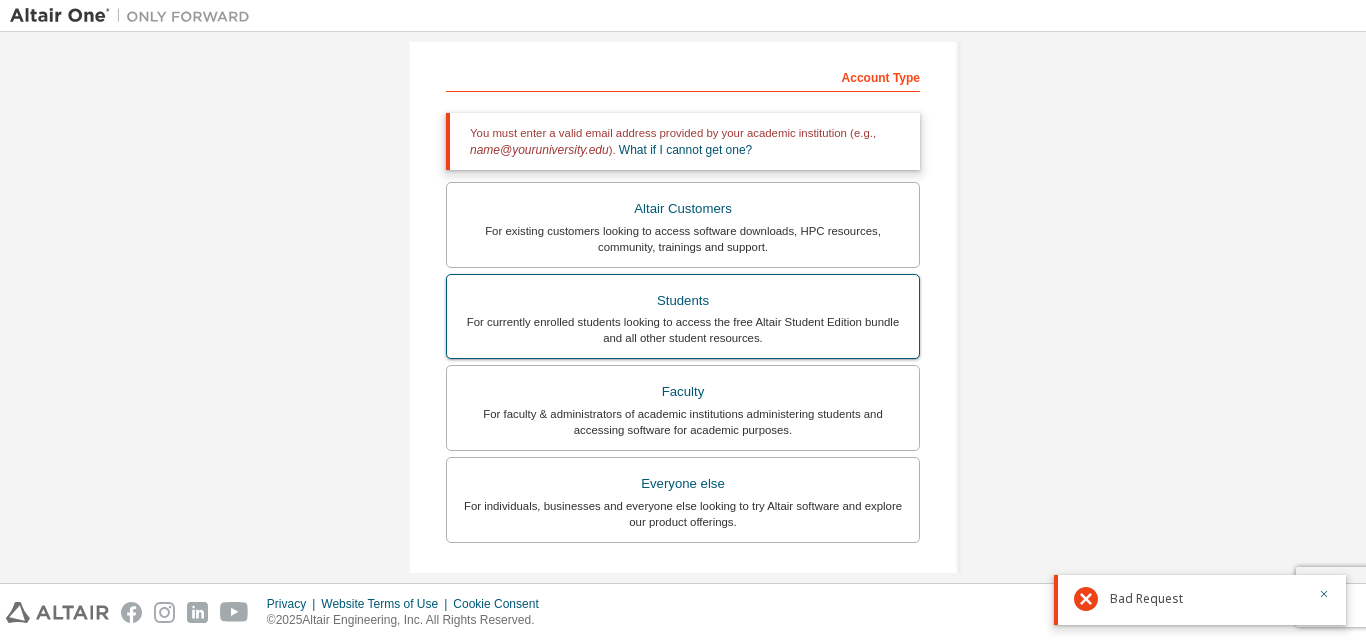 scroll, scrollTop: 200, scrollLeft: 0, axis: vertical 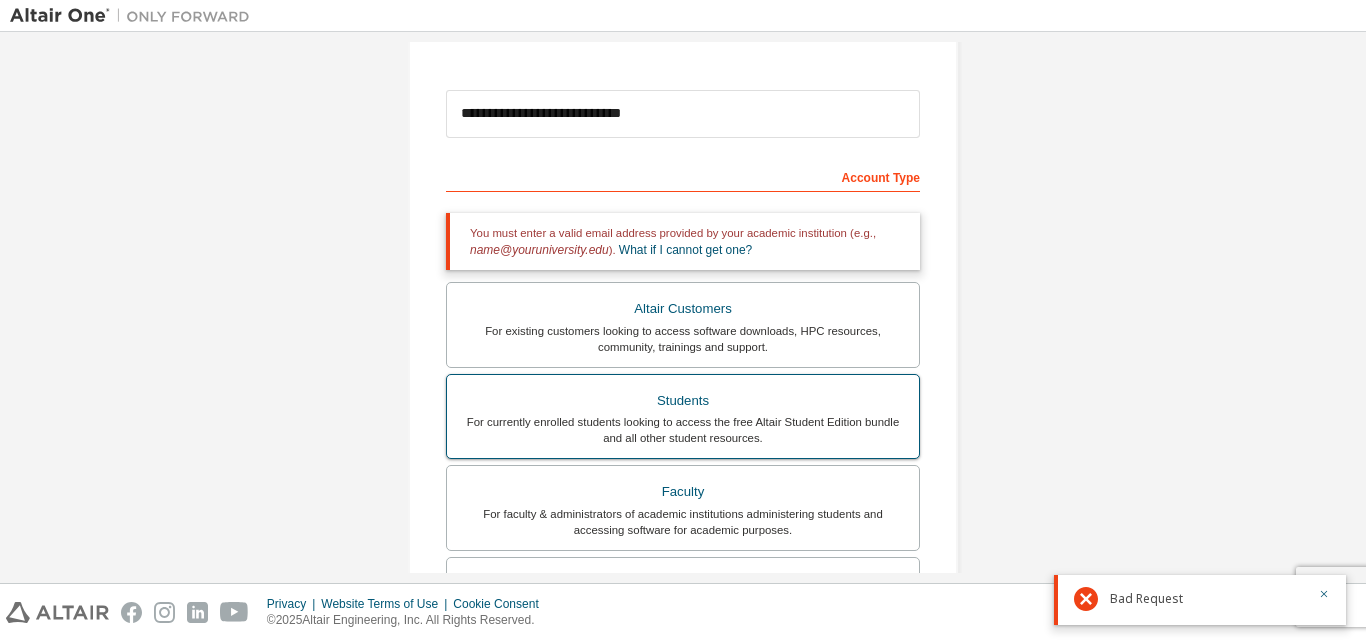 click on "Students" at bounding box center [683, 401] 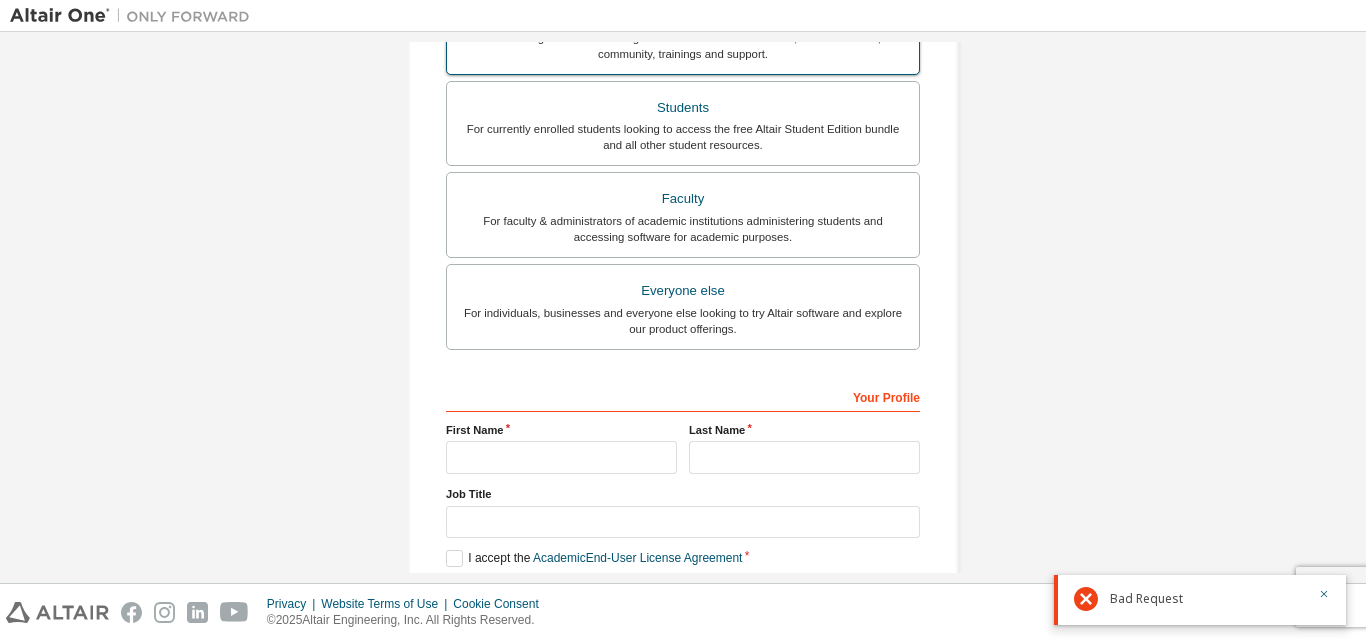 scroll, scrollTop: 500, scrollLeft: 0, axis: vertical 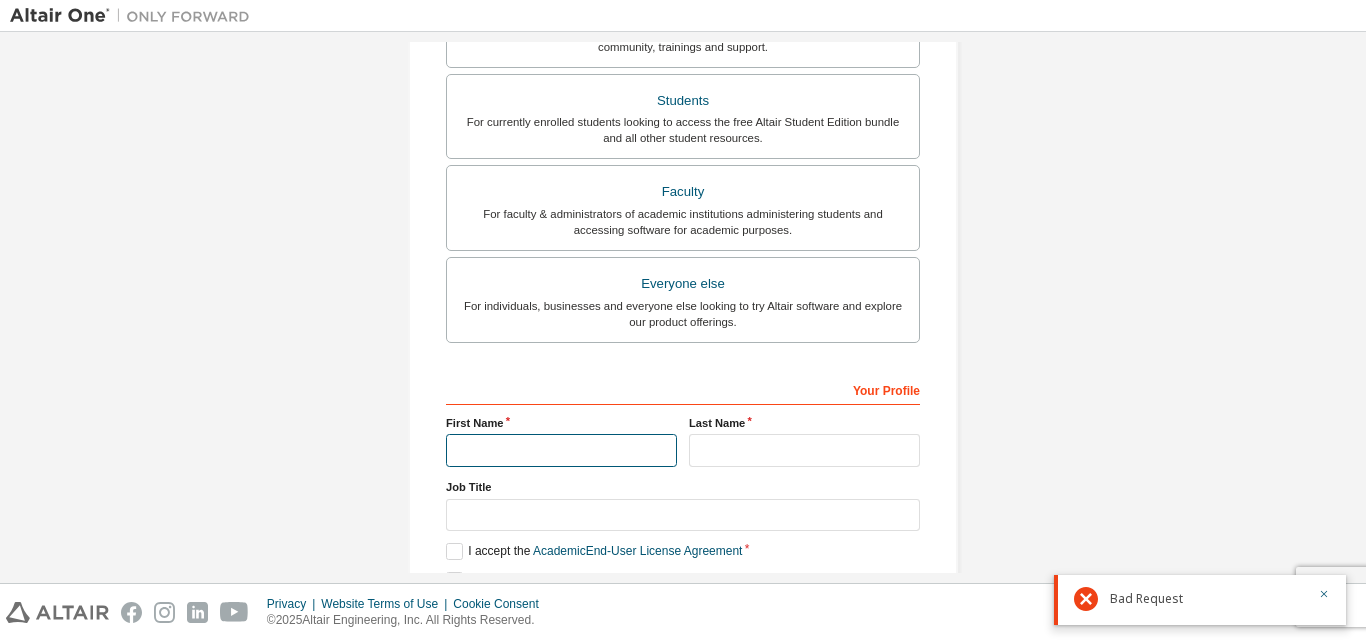 click at bounding box center [561, 450] 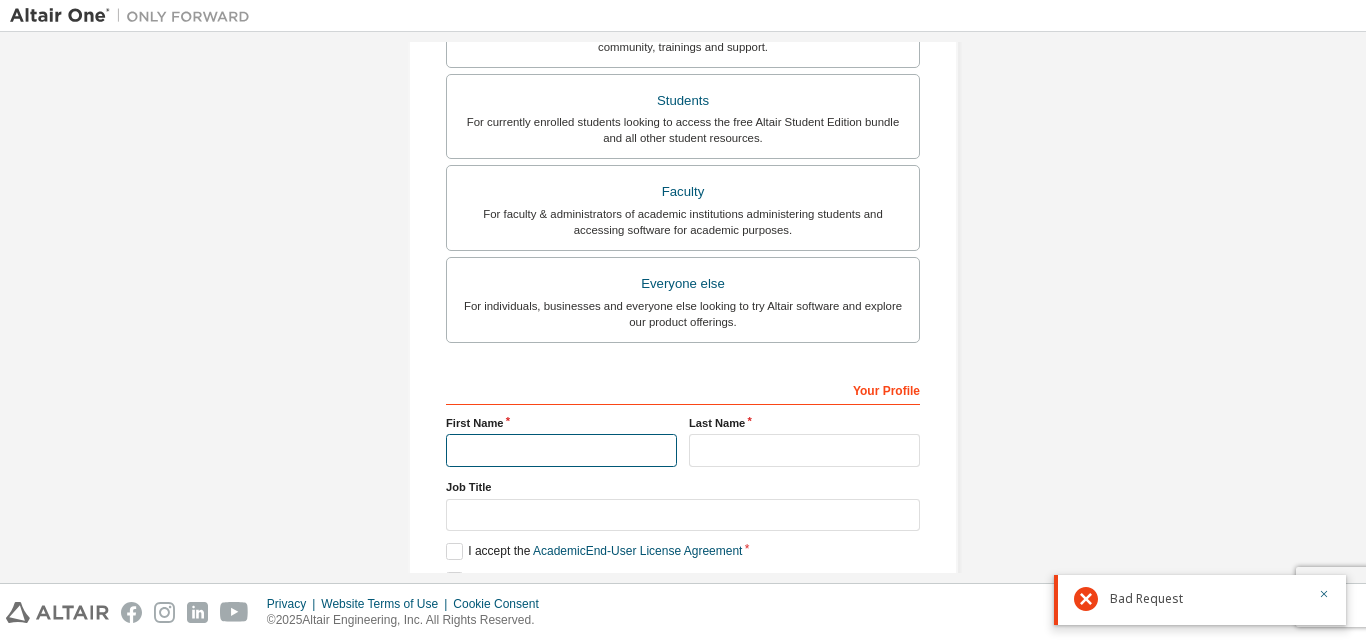 type on "*" 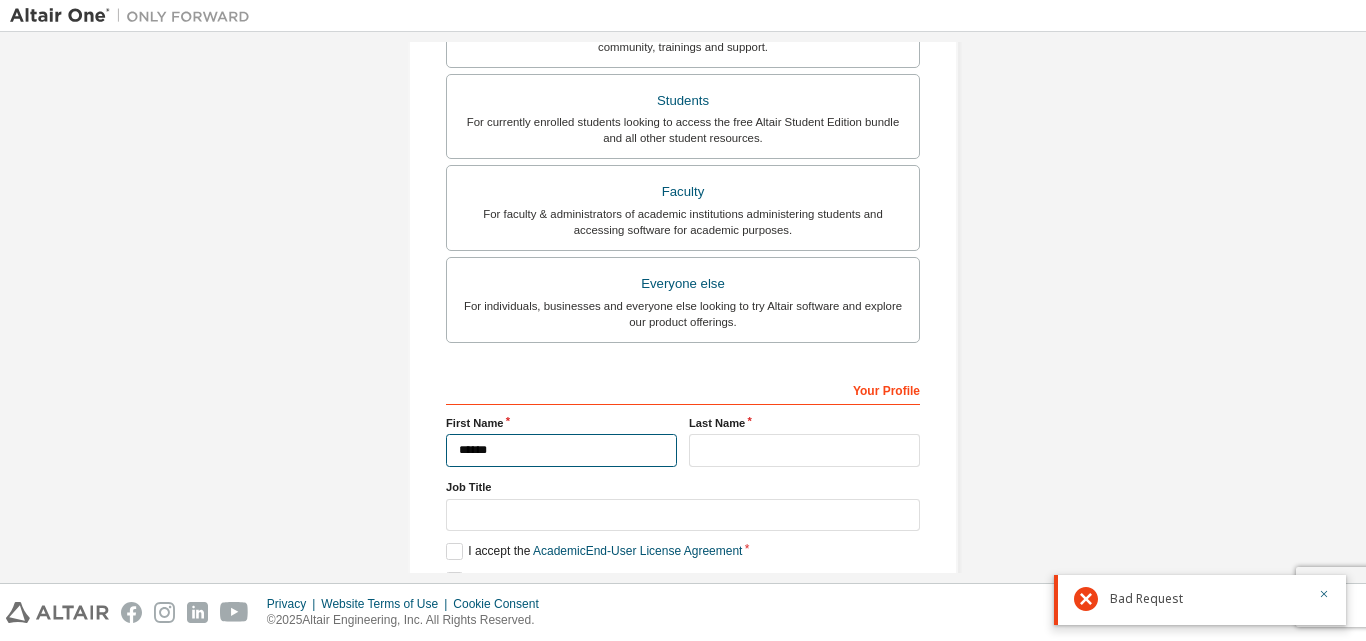 type on "******" 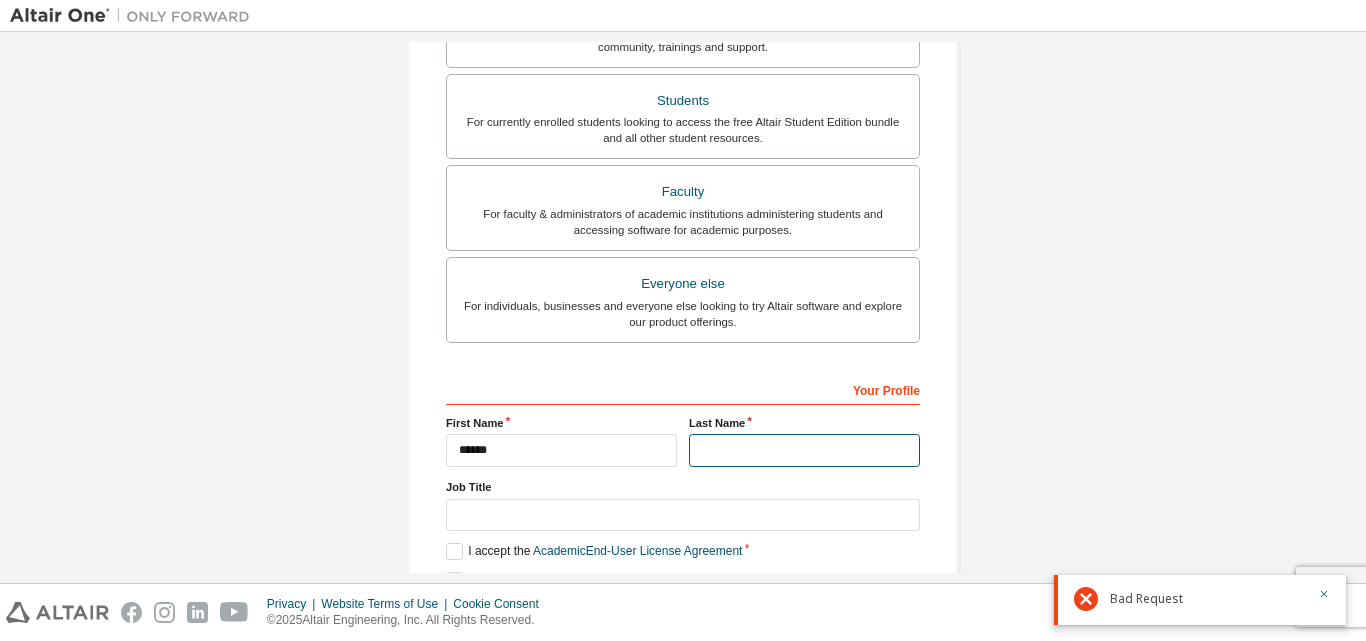 click at bounding box center [804, 450] 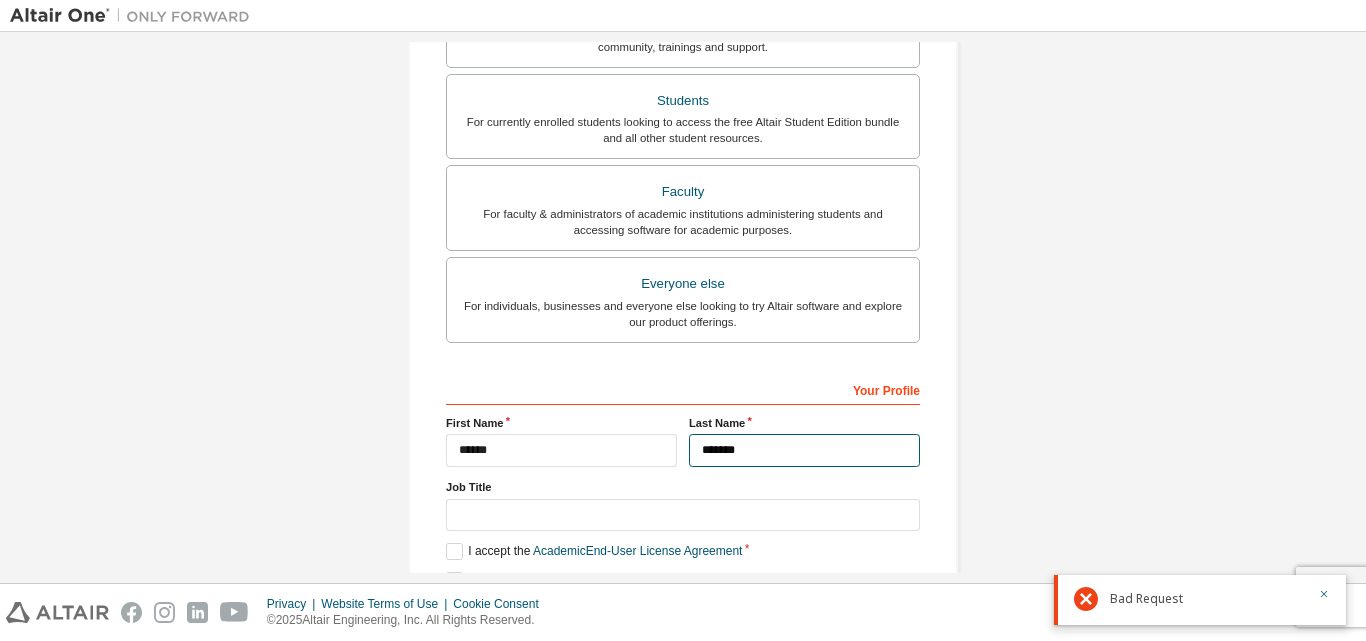 type on "*******" 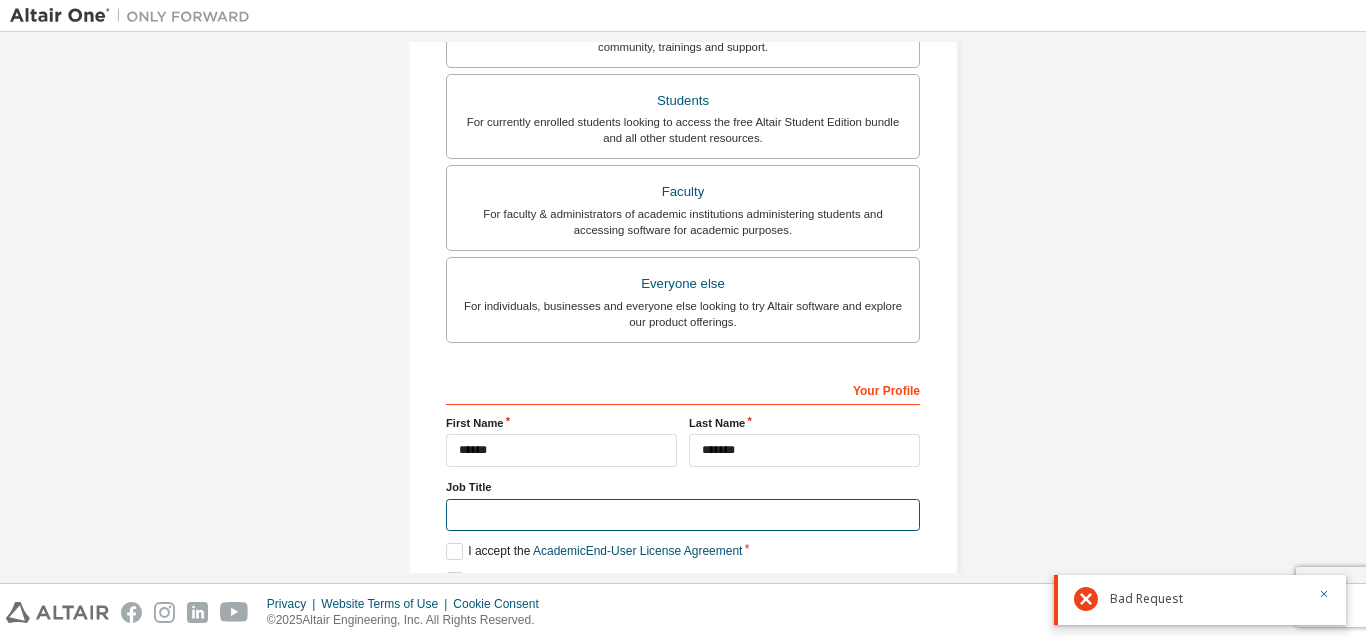 click at bounding box center [683, 515] 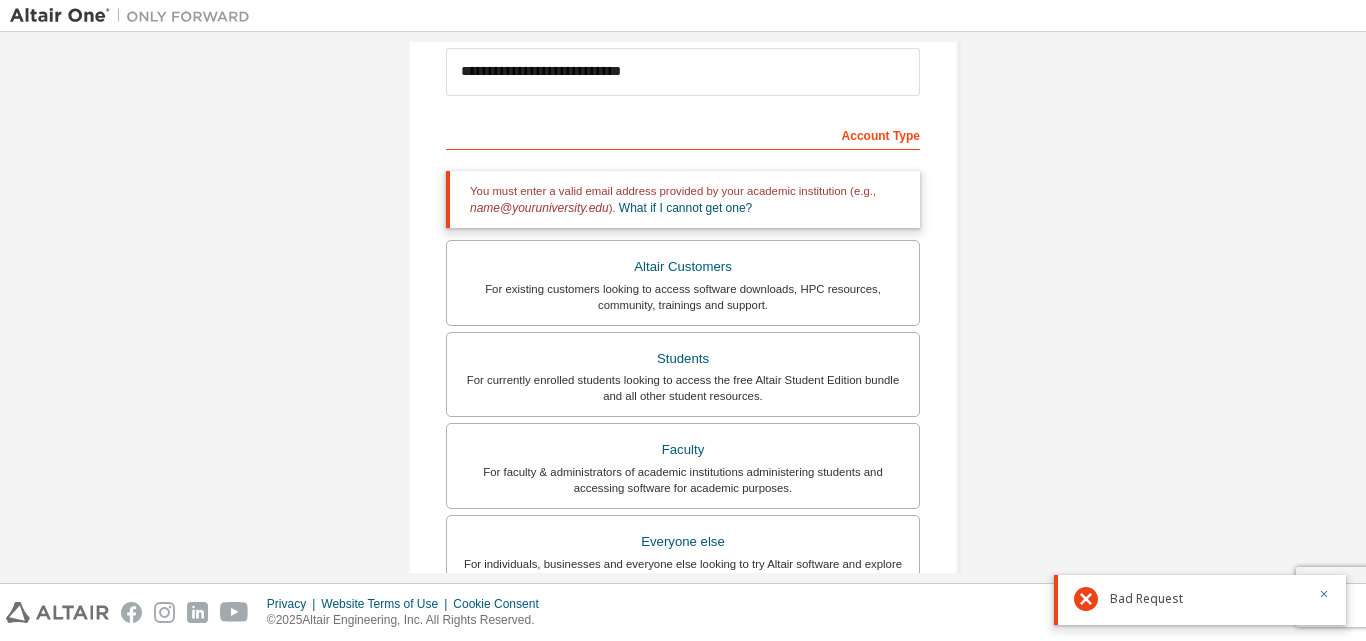 scroll, scrollTop: 197, scrollLeft: 0, axis: vertical 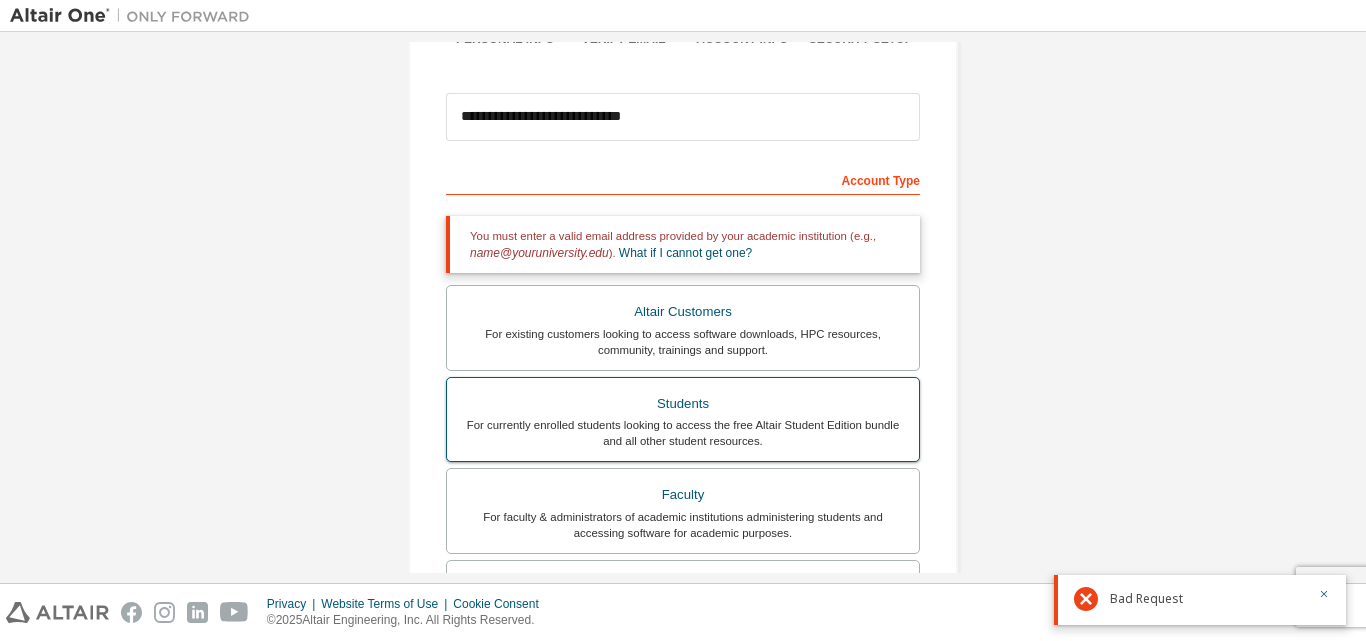 click on "For currently enrolled students looking to access the free Altair Student Edition bundle and all other student resources." at bounding box center [683, 433] 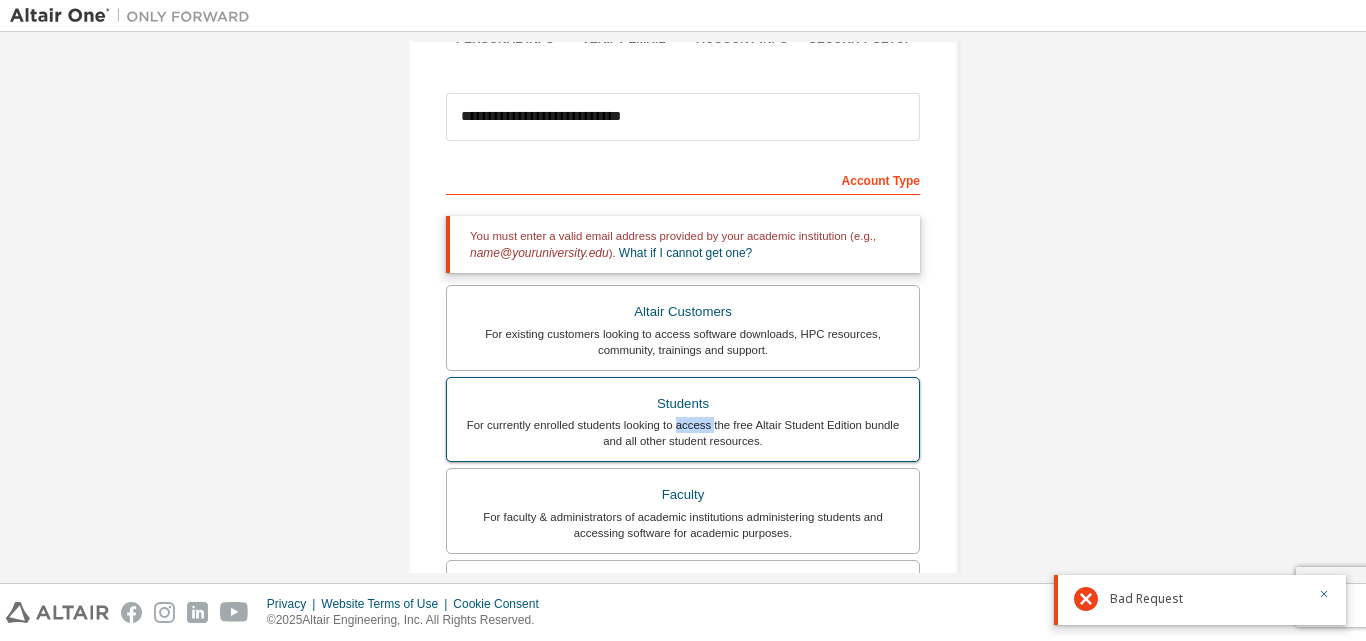 click on "For currently enrolled students looking to access the free Altair Student Edition bundle and all other student resources." at bounding box center (683, 433) 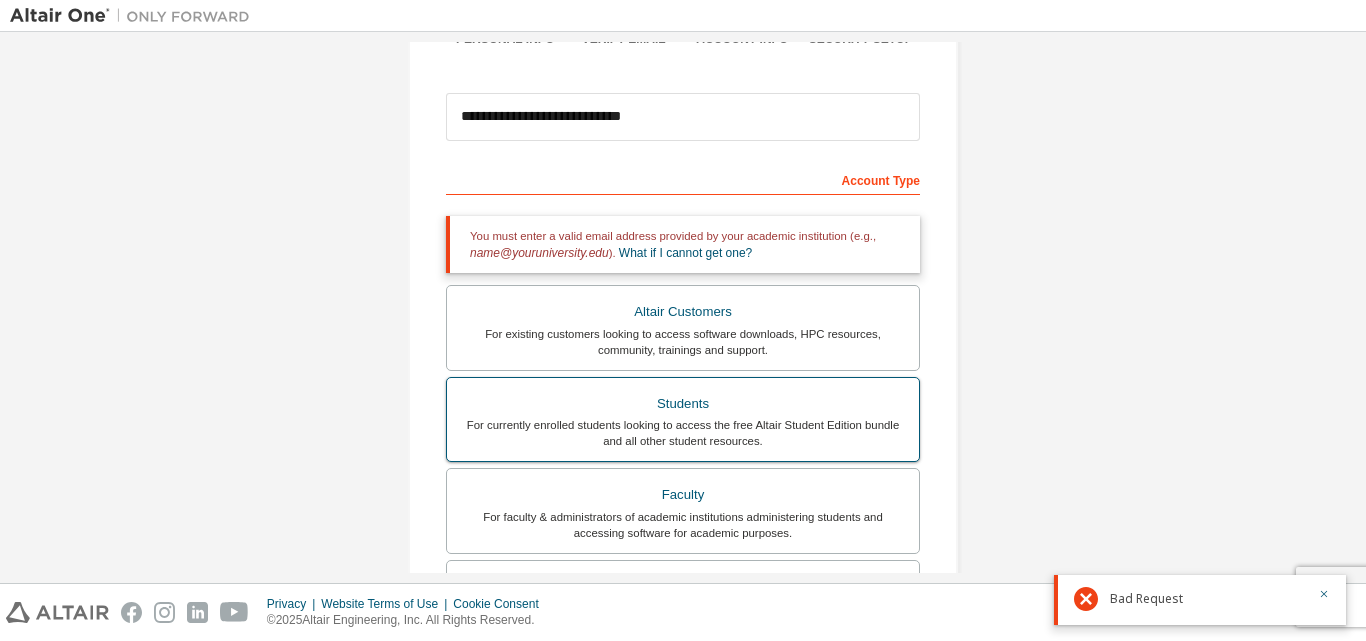 click on "Students" at bounding box center [683, 404] 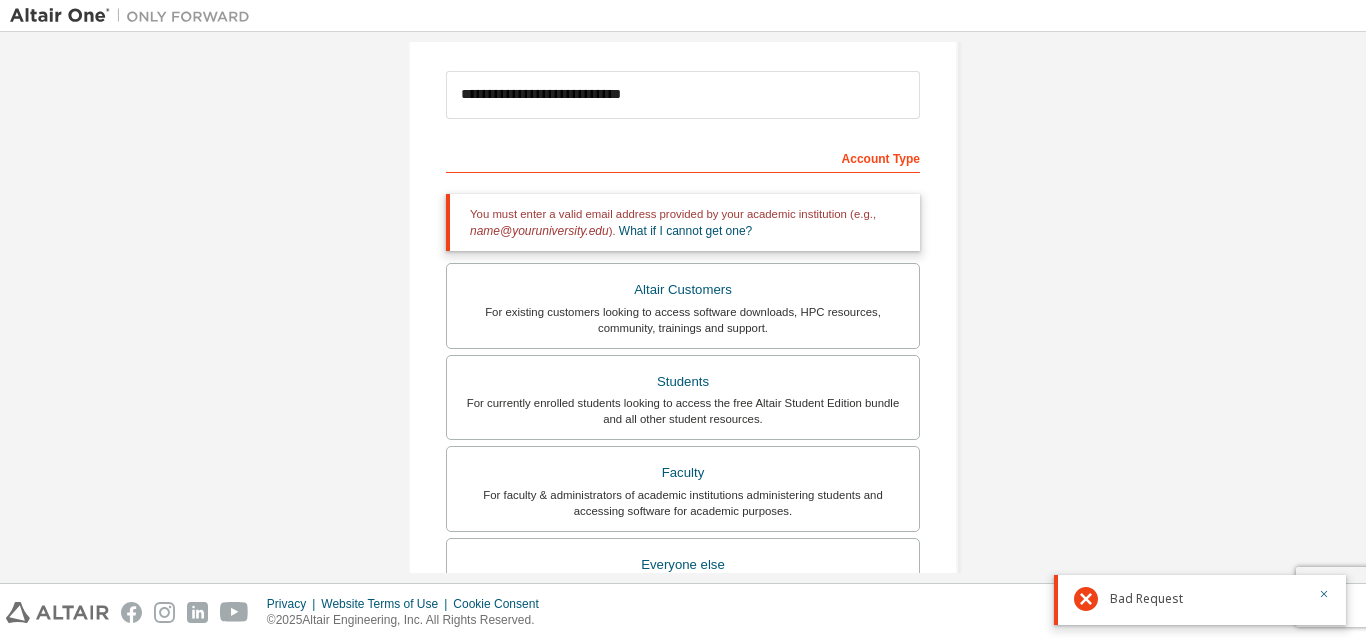 scroll, scrollTop: 0, scrollLeft: 0, axis: both 